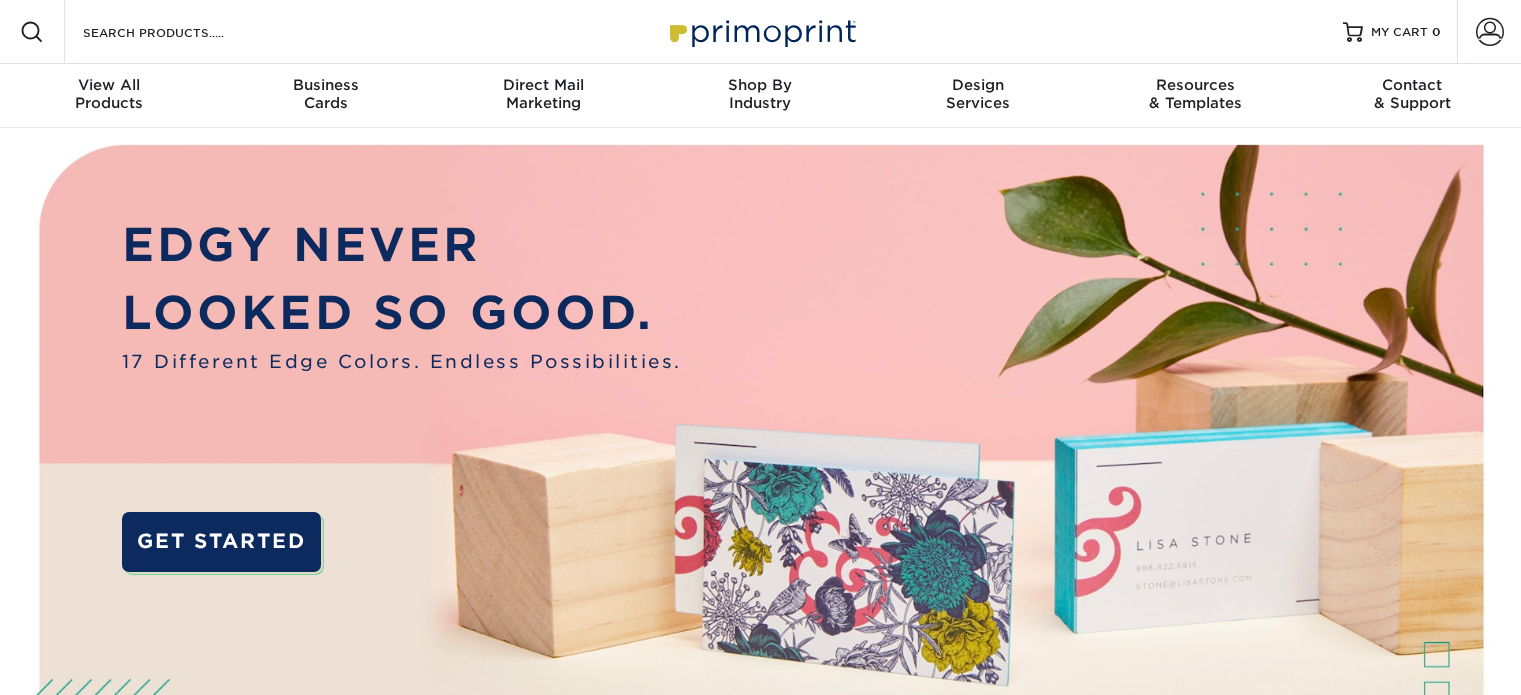 scroll, scrollTop: 0, scrollLeft: 0, axis: both 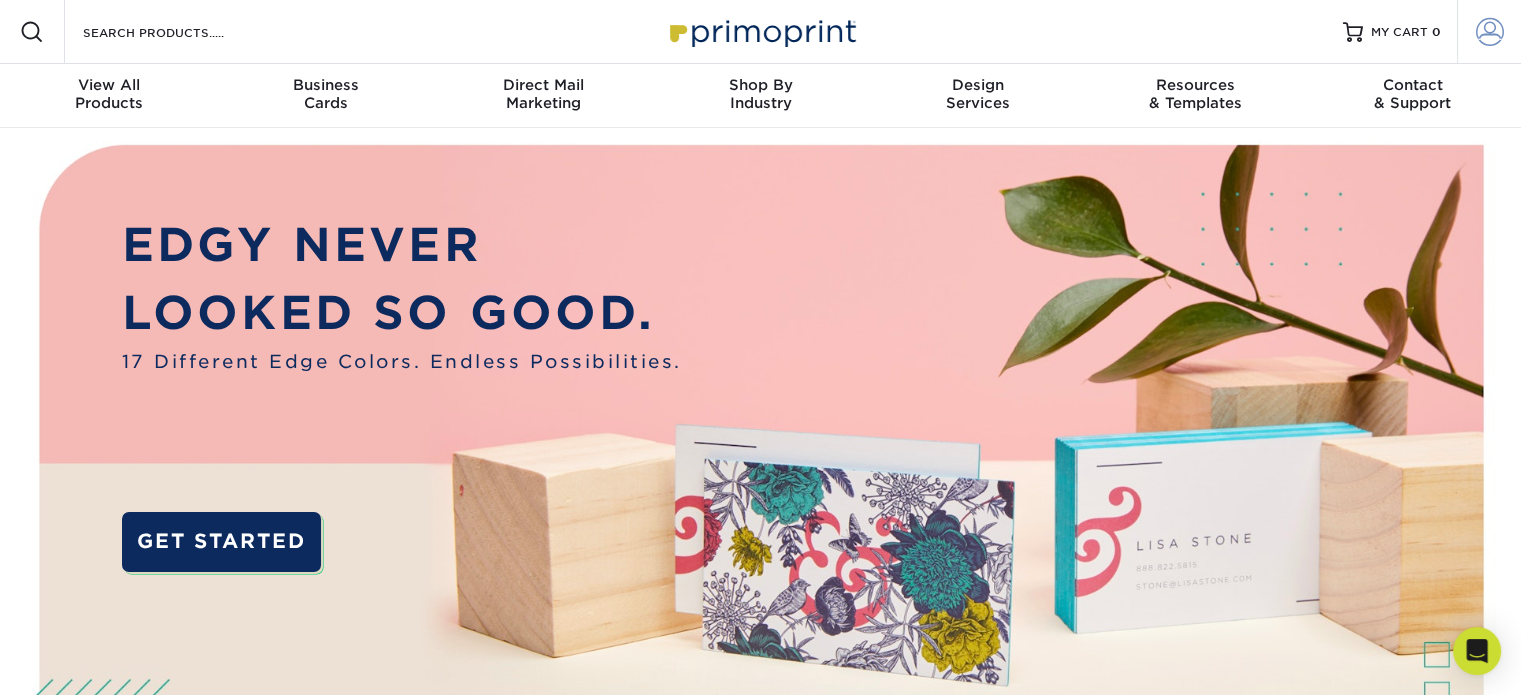 type on "[EMAIL_ADDRESS][DOMAIN_NAME]" 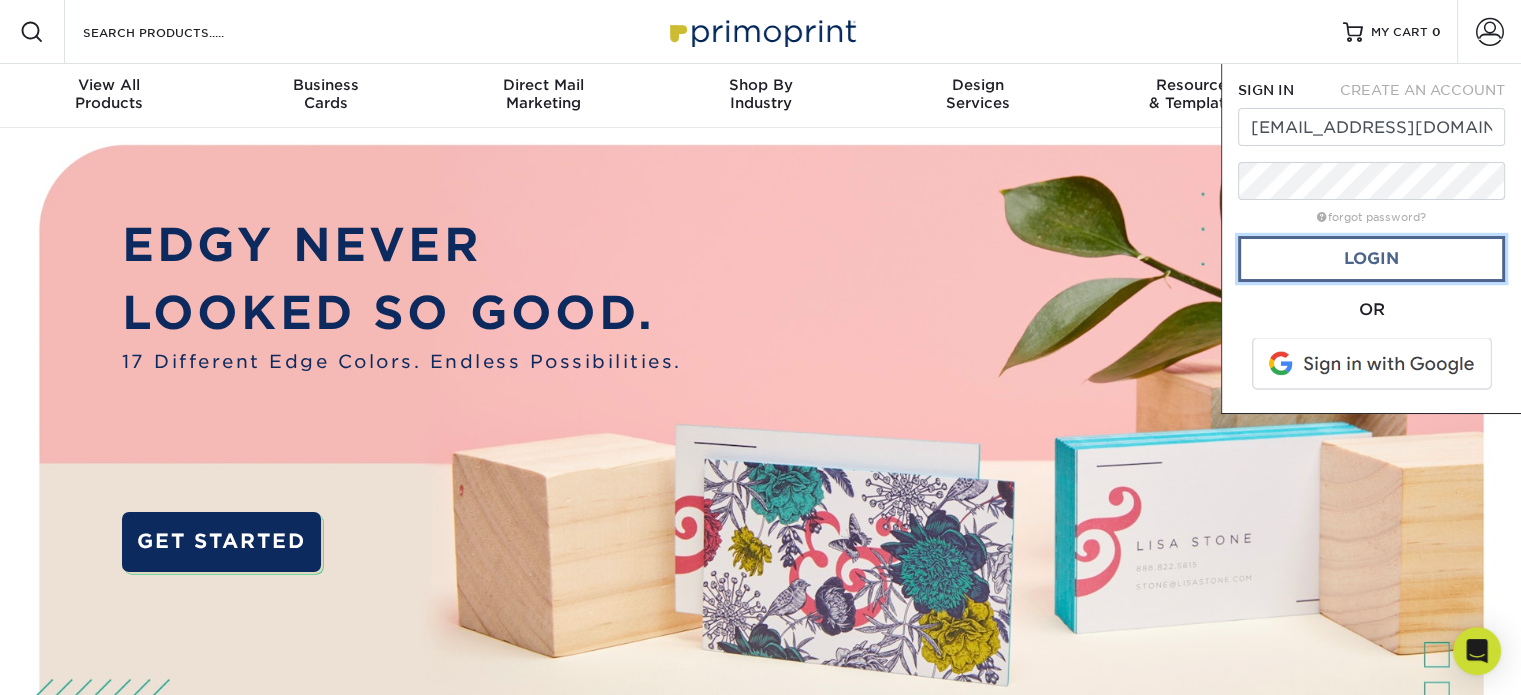 click on "Login" at bounding box center [1371, 259] 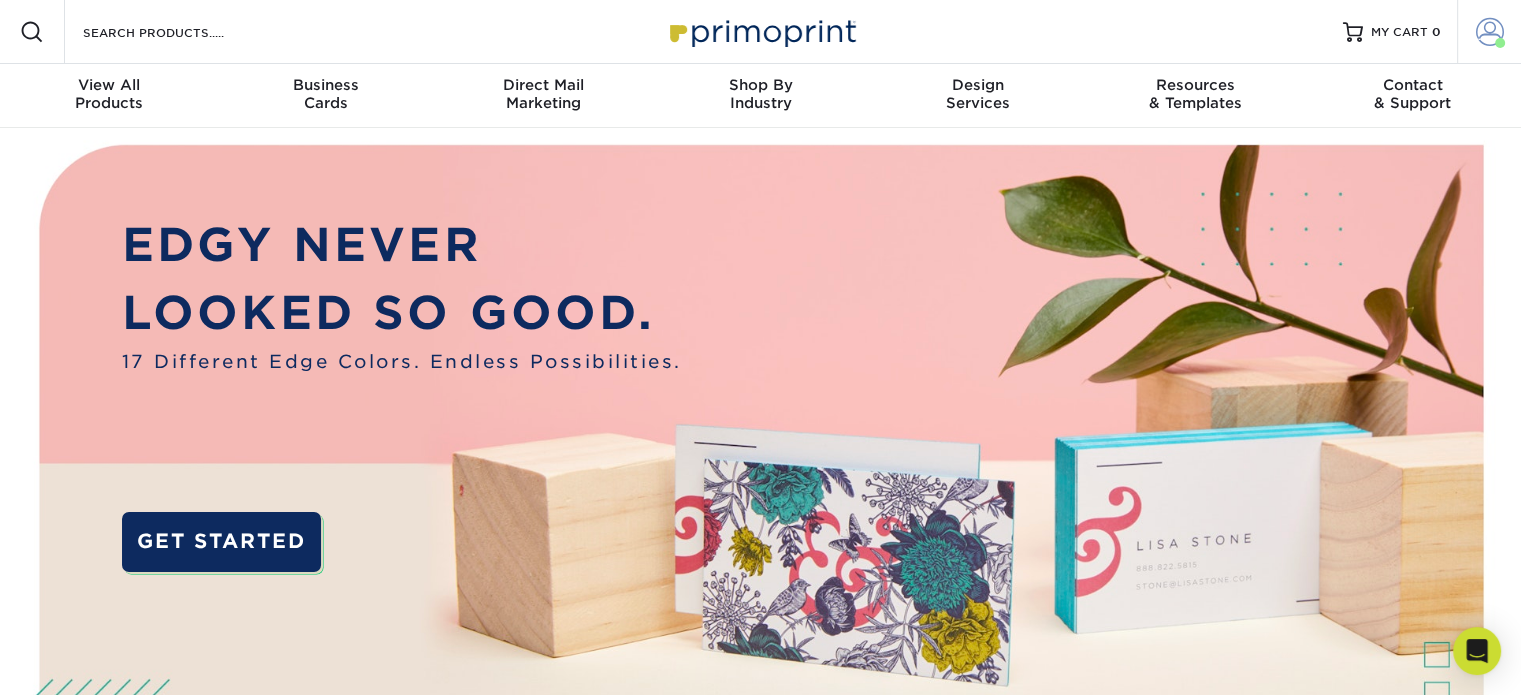 click at bounding box center (1490, 32) 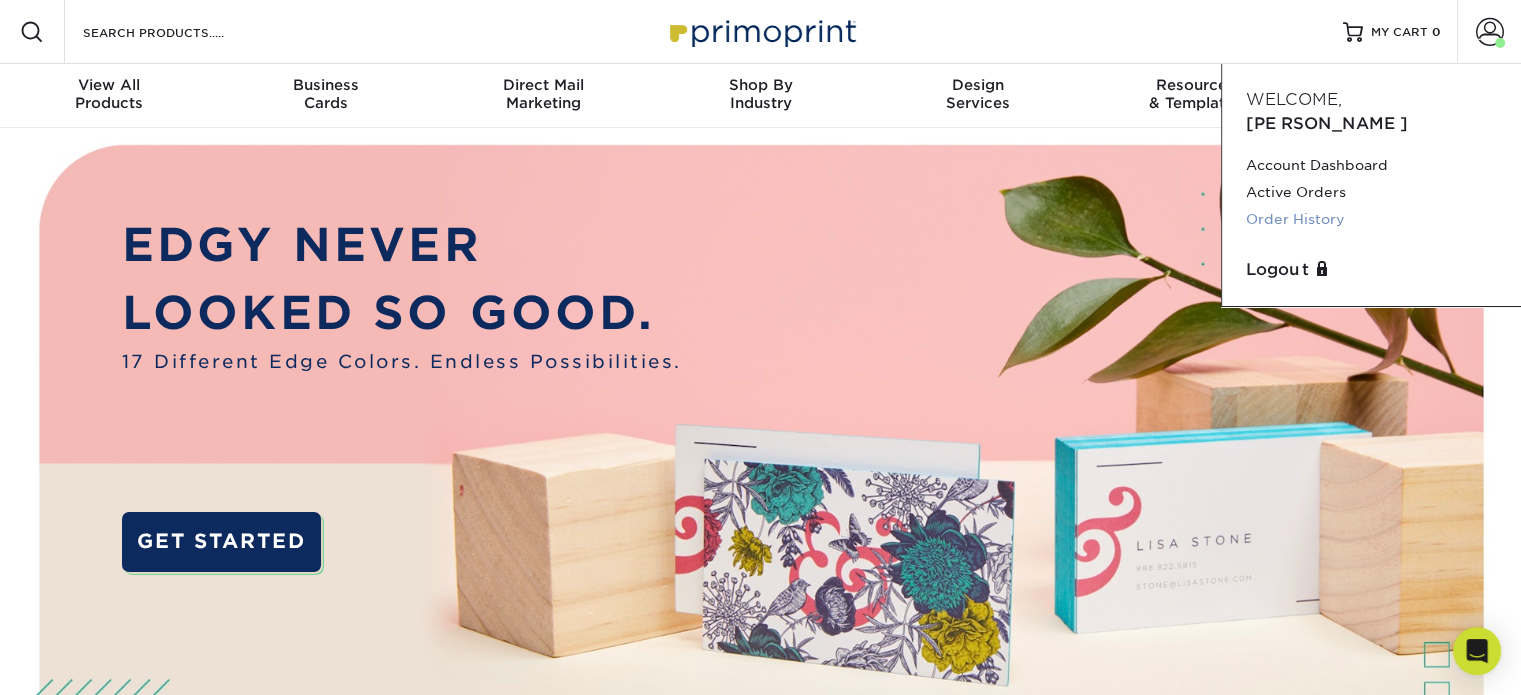 click on "Order History" at bounding box center (1371, 219) 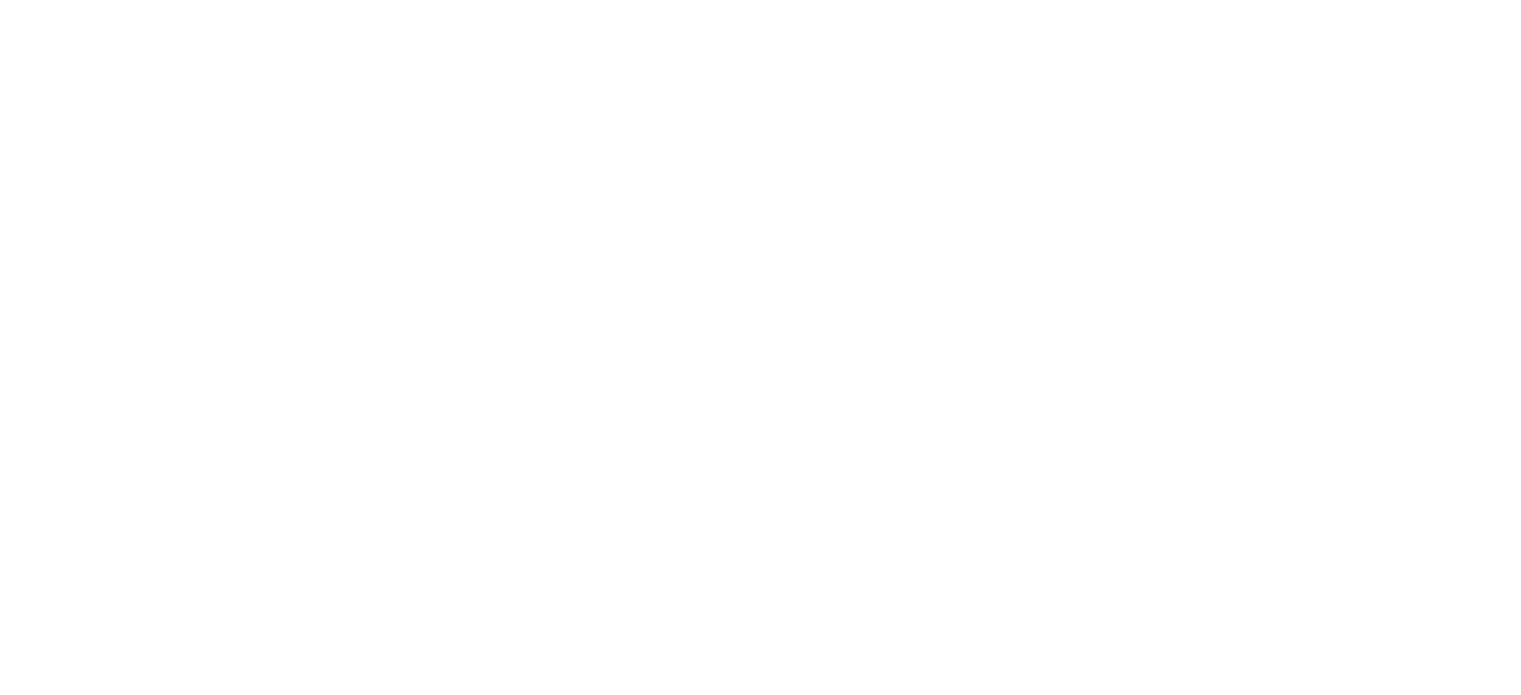 scroll, scrollTop: 0, scrollLeft: 0, axis: both 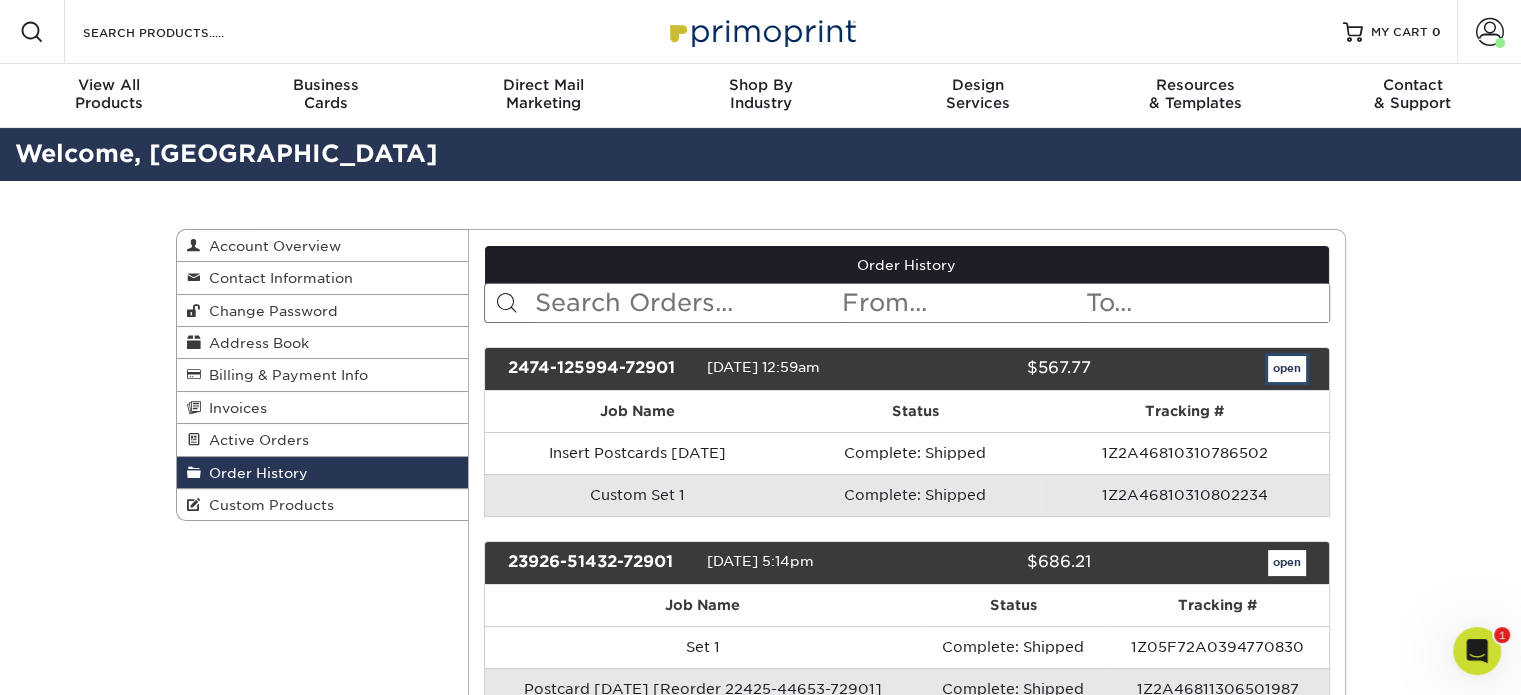 click on "open" at bounding box center (1287, 369) 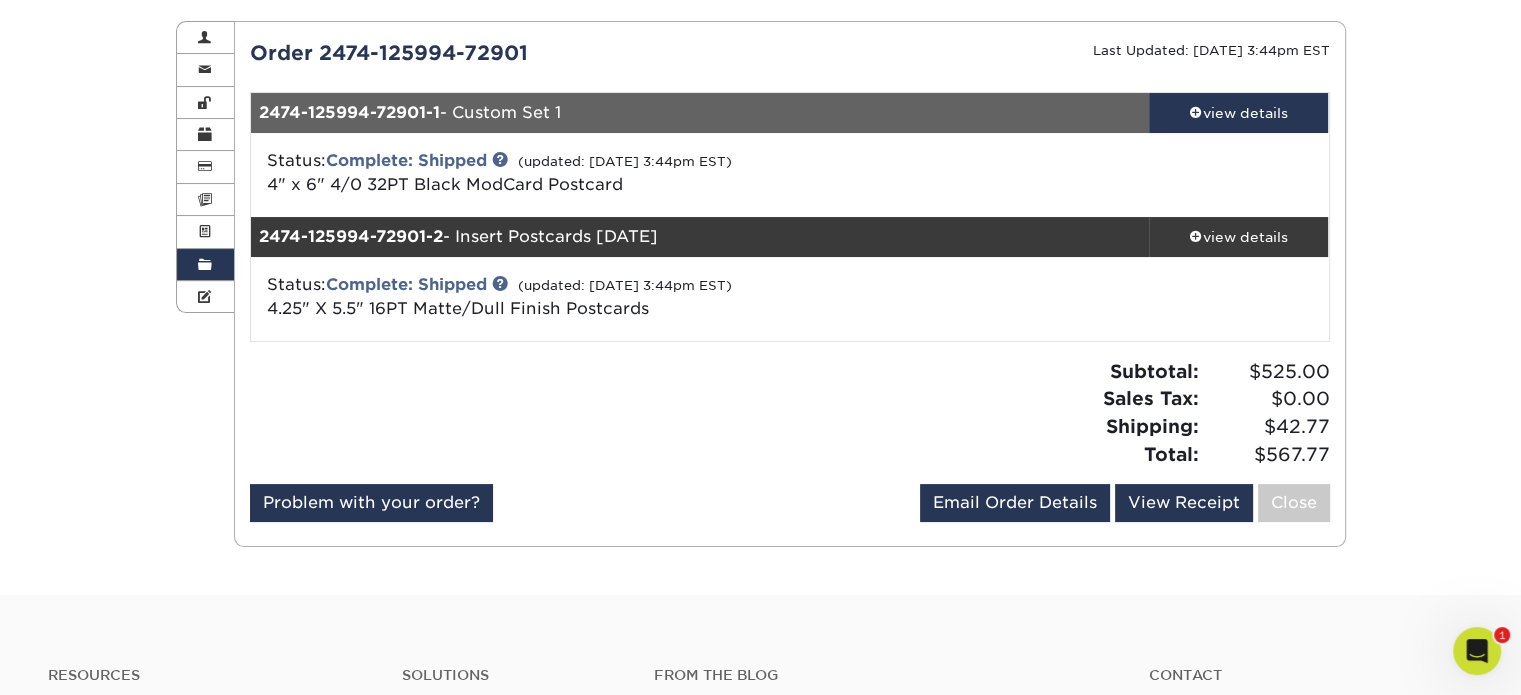 scroll, scrollTop: 212, scrollLeft: 0, axis: vertical 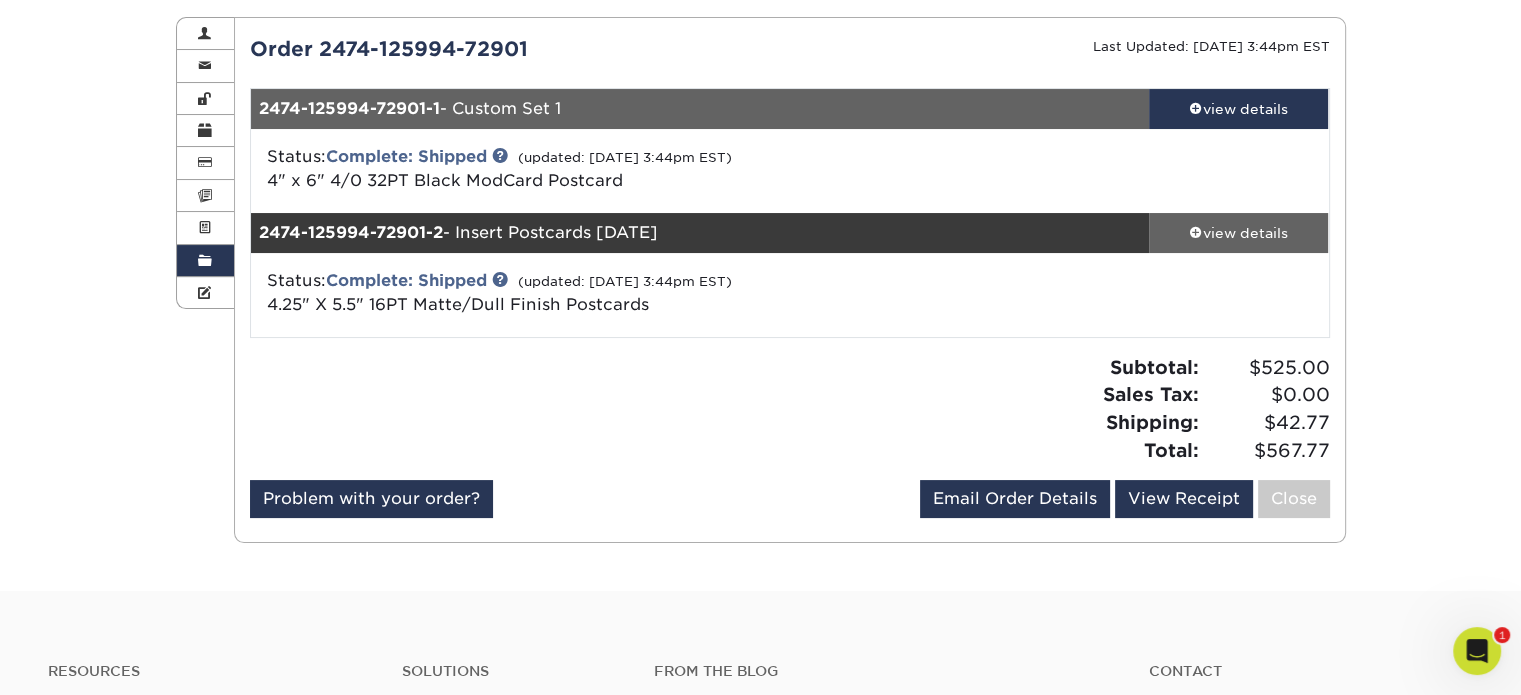 click on "view details" at bounding box center (1239, 233) 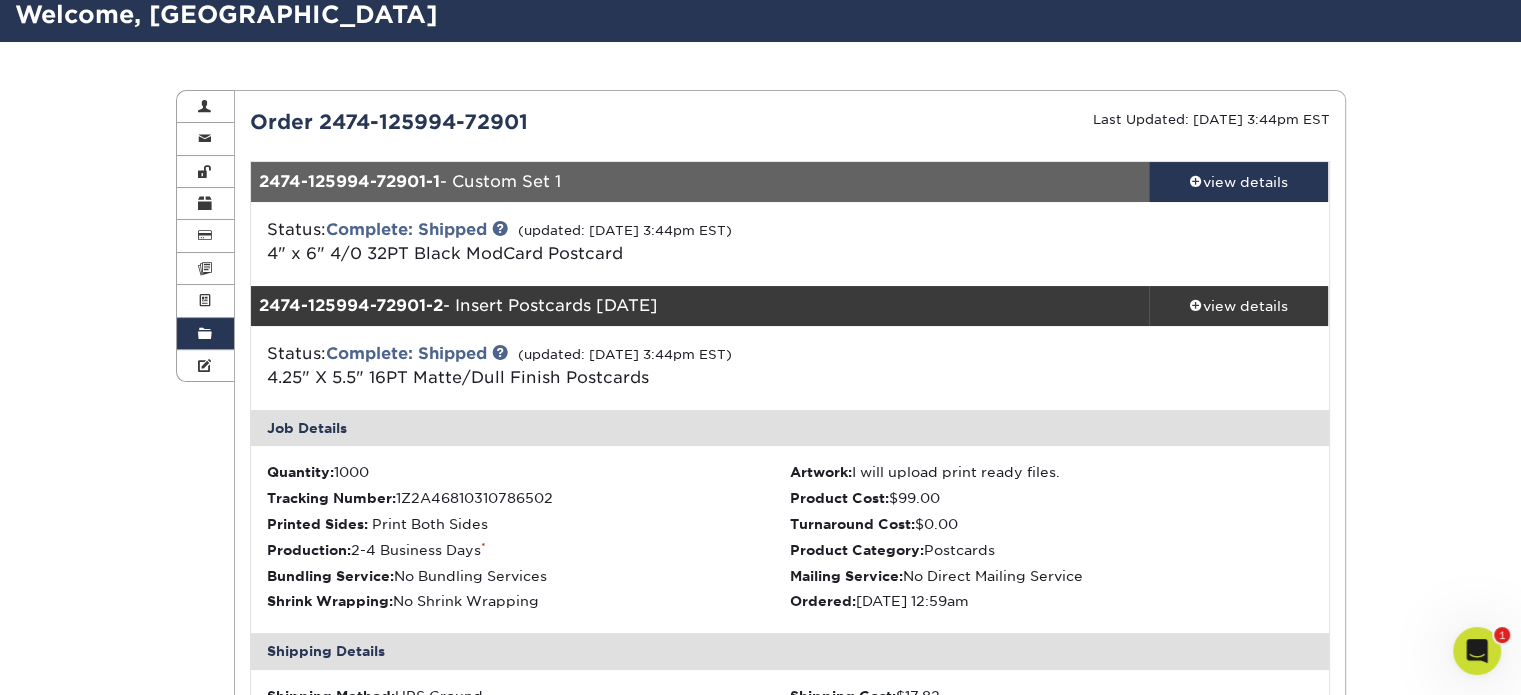 scroll, scrollTop: 136, scrollLeft: 0, axis: vertical 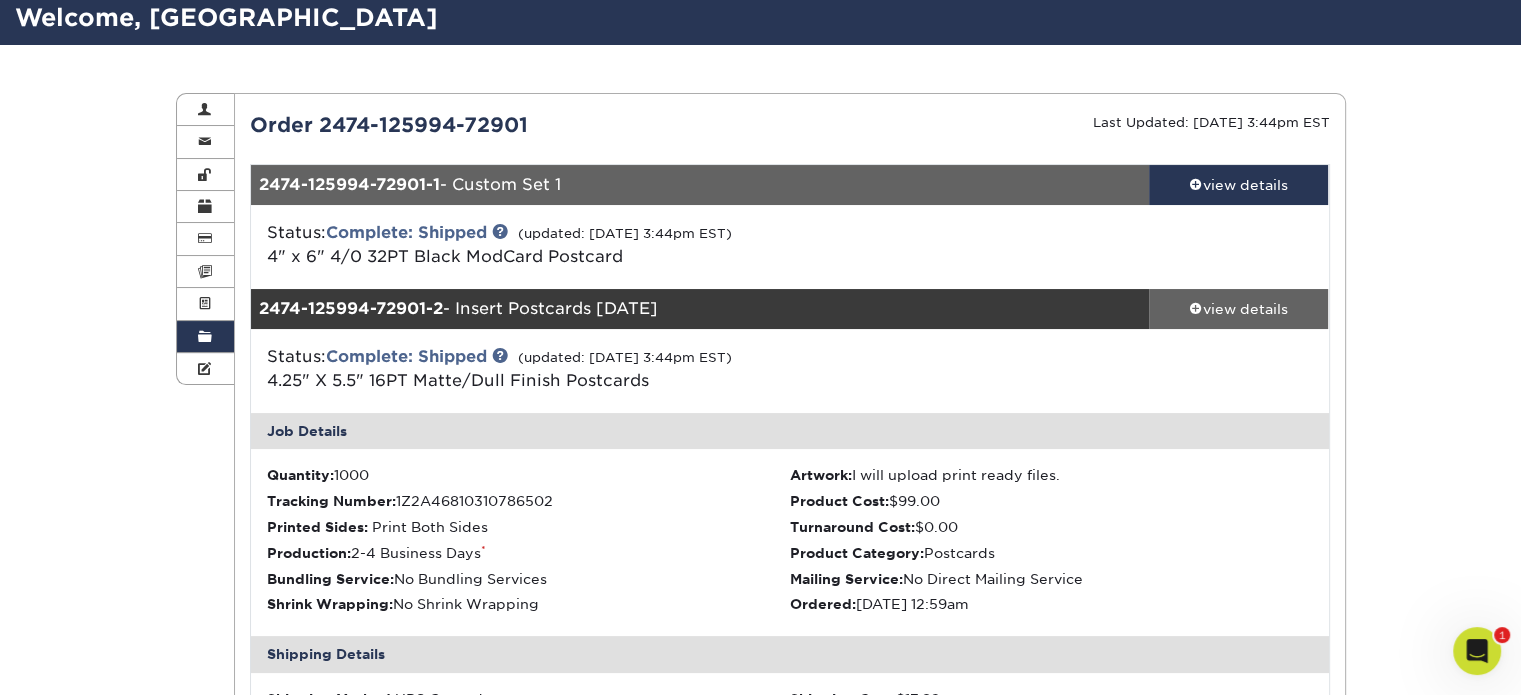 click on "view details" at bounding box center [1239, 309] 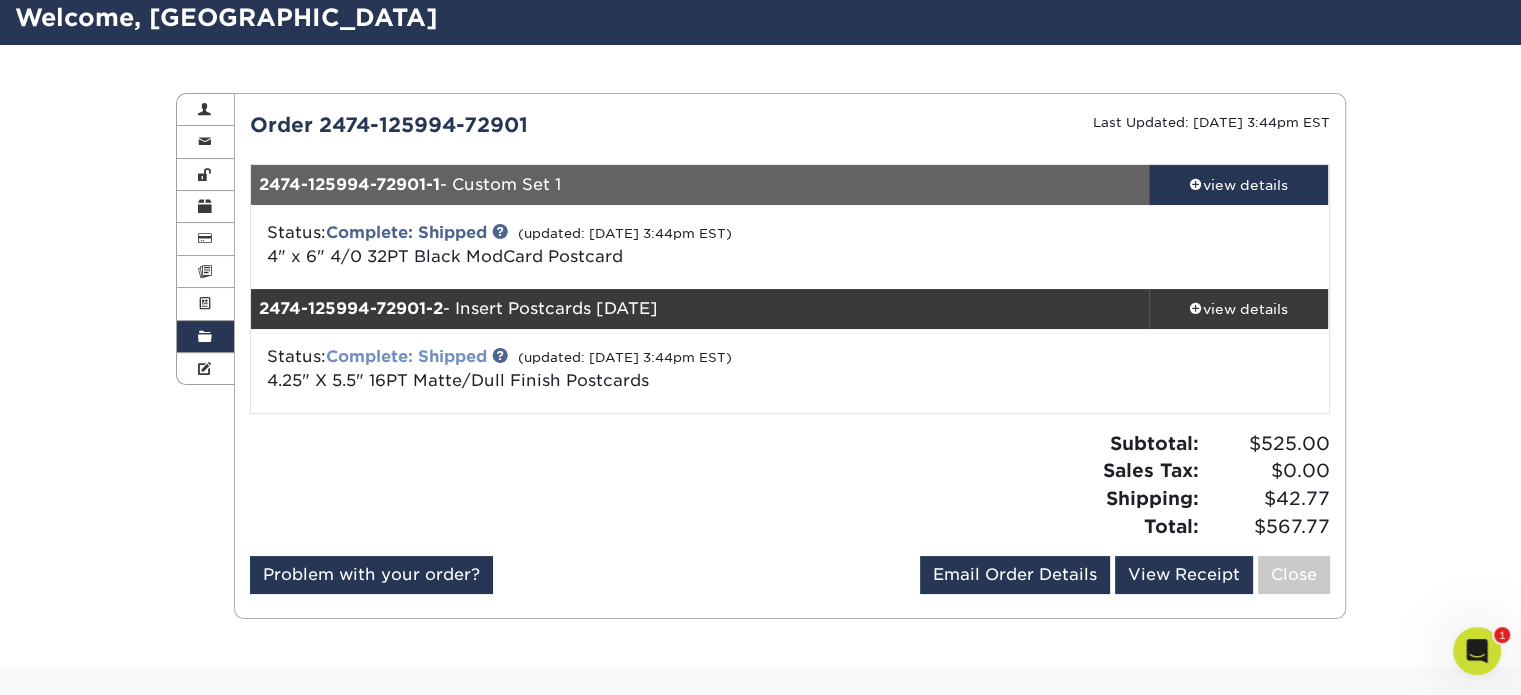click on "Complete: Shipped" at bounding box center (406, 356) 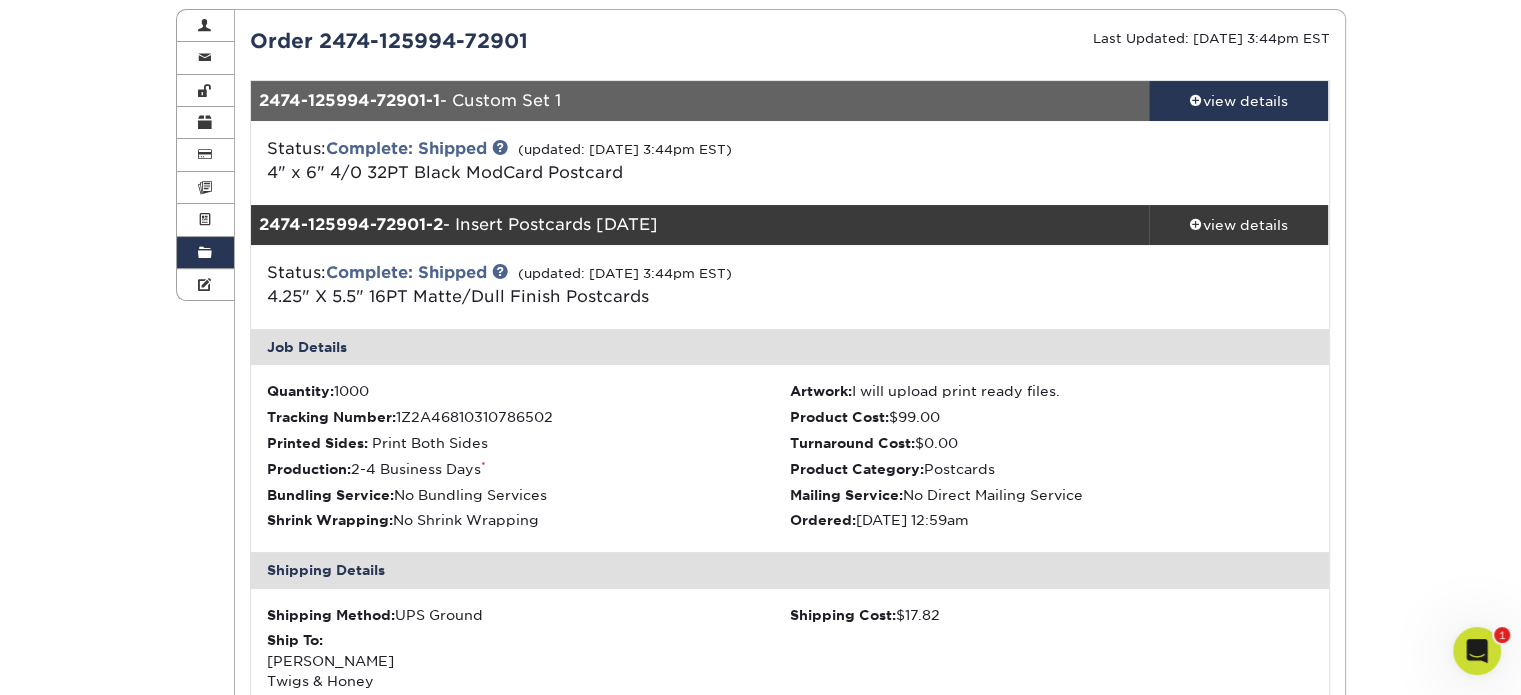 scroll, scrollTop: 224, scrollLeft: 0, axis: vertical 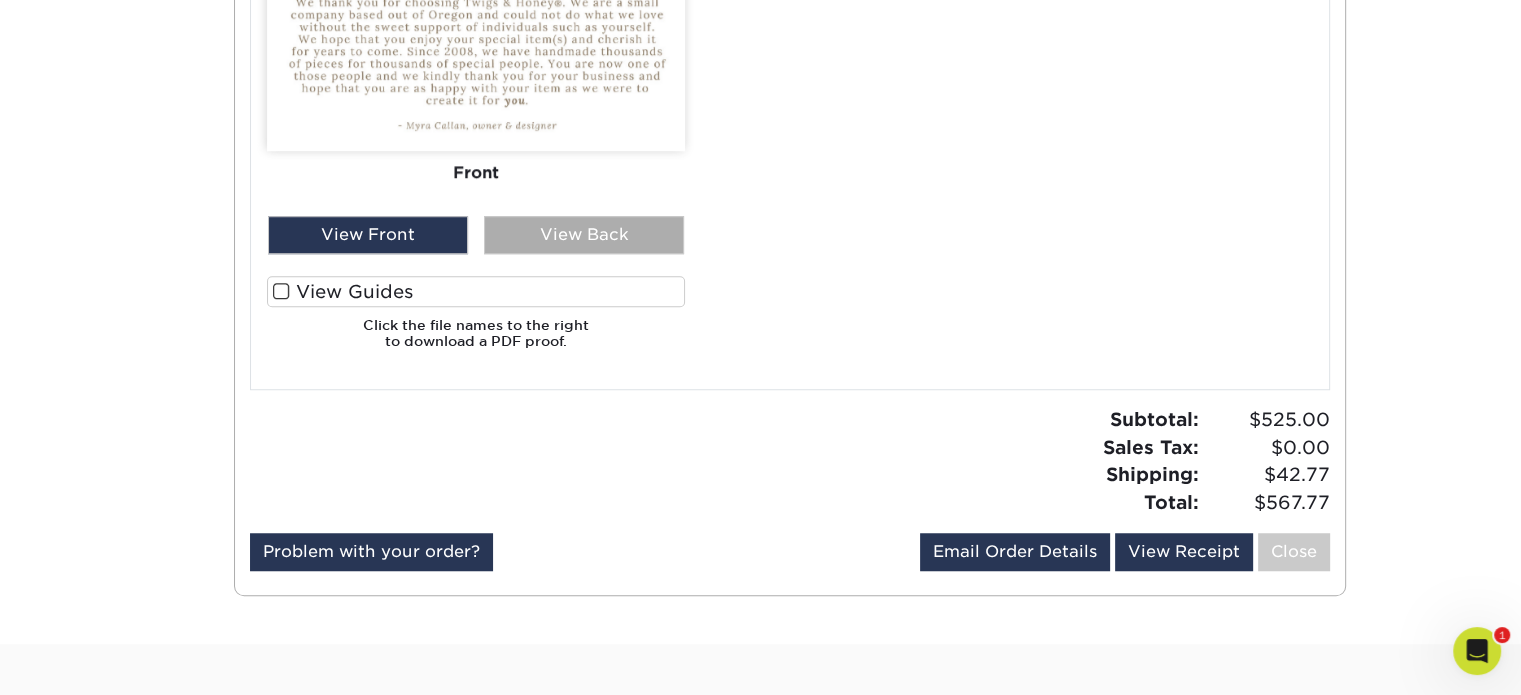 click on "View Back" at bounding box center (584, 235) 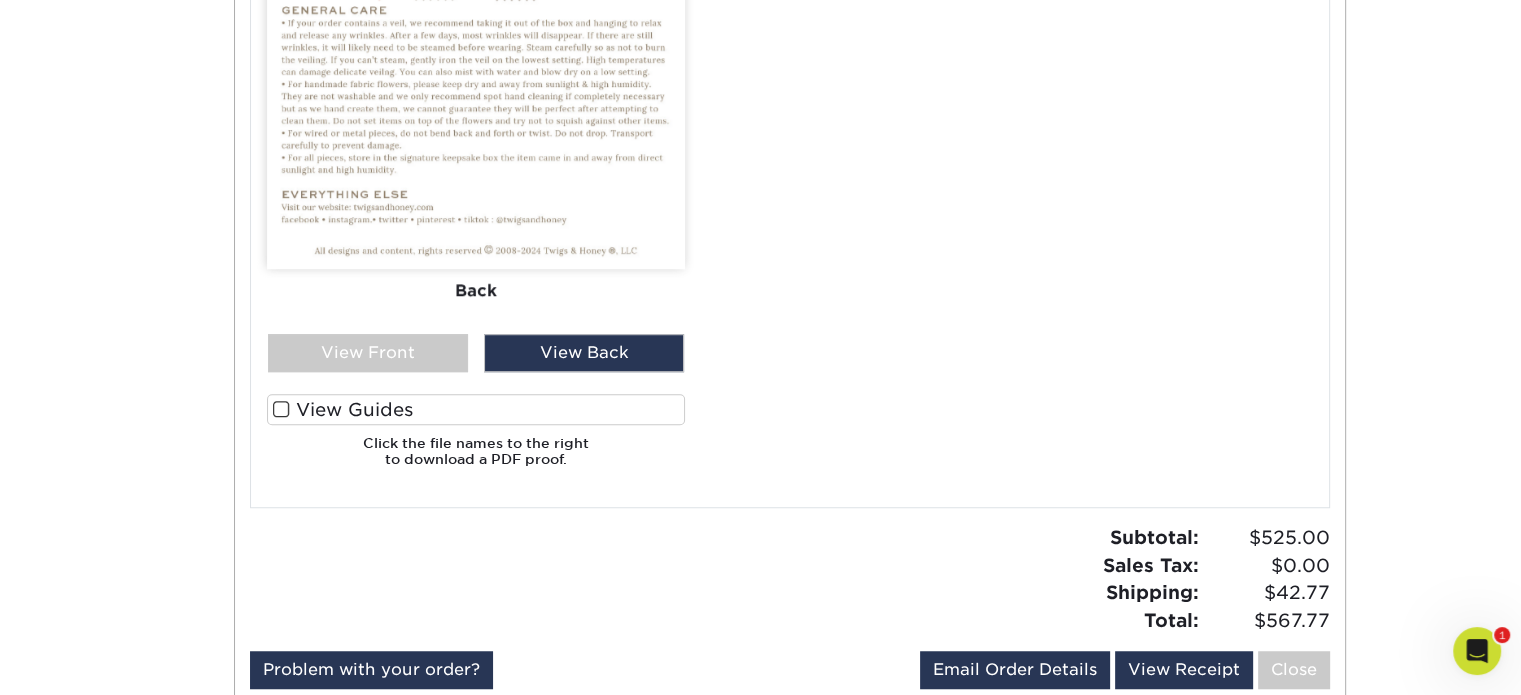 scroll, scrollTop: 1335, scrollLeft: 0, axis: vertical 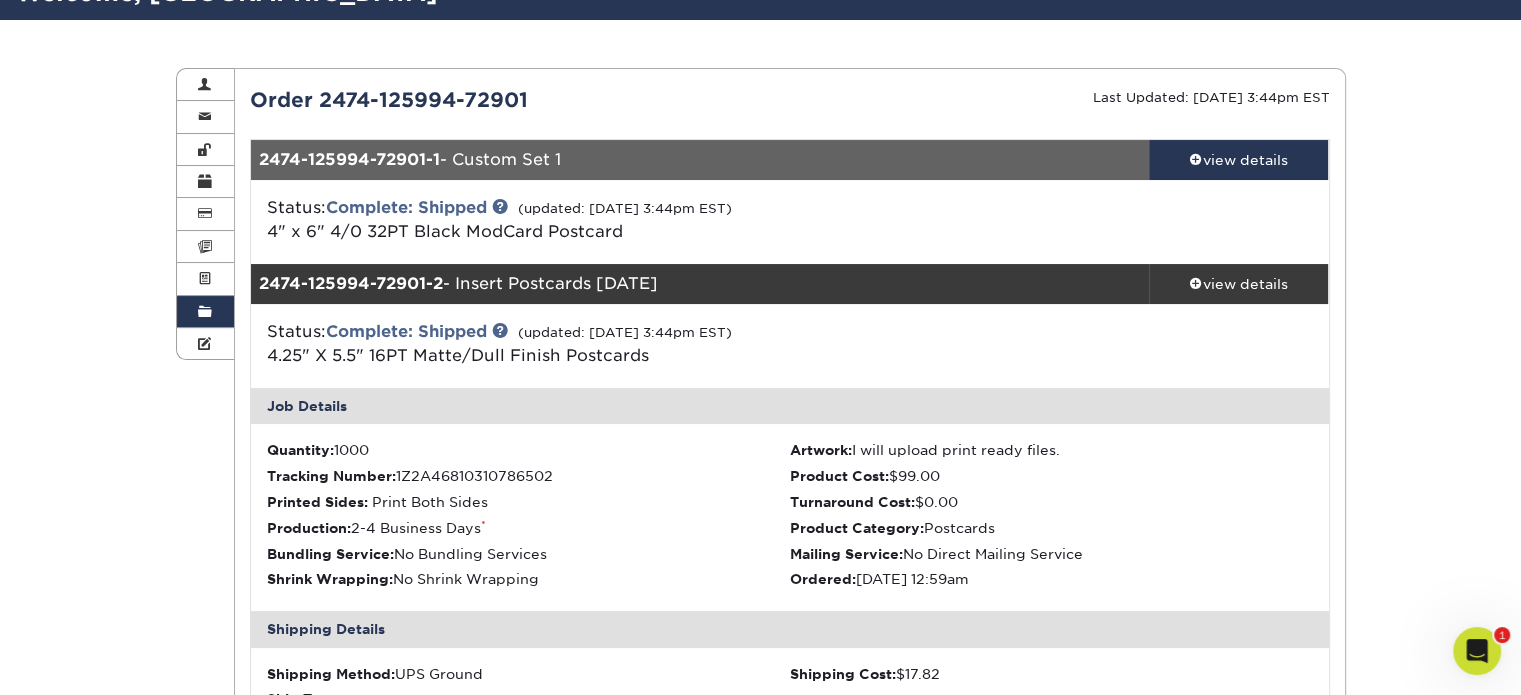 drag, startPoint x: 651, startPoint y: 359, endPoint x: 368, endPoint y: 355, distance: 283.02826 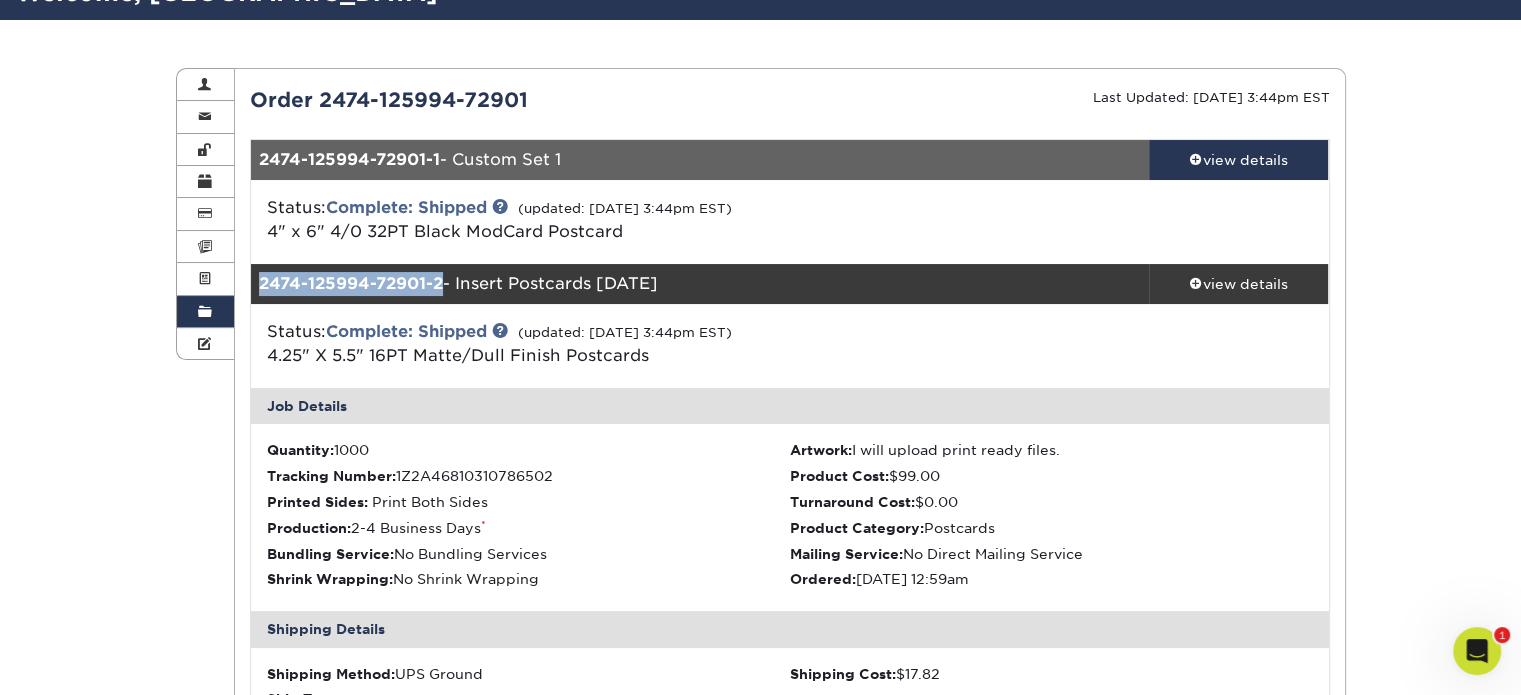 drag, startPoint x: 444, startPoint y: 283, endPoint x: 255, endPoint y: 286, distance: 189.0238 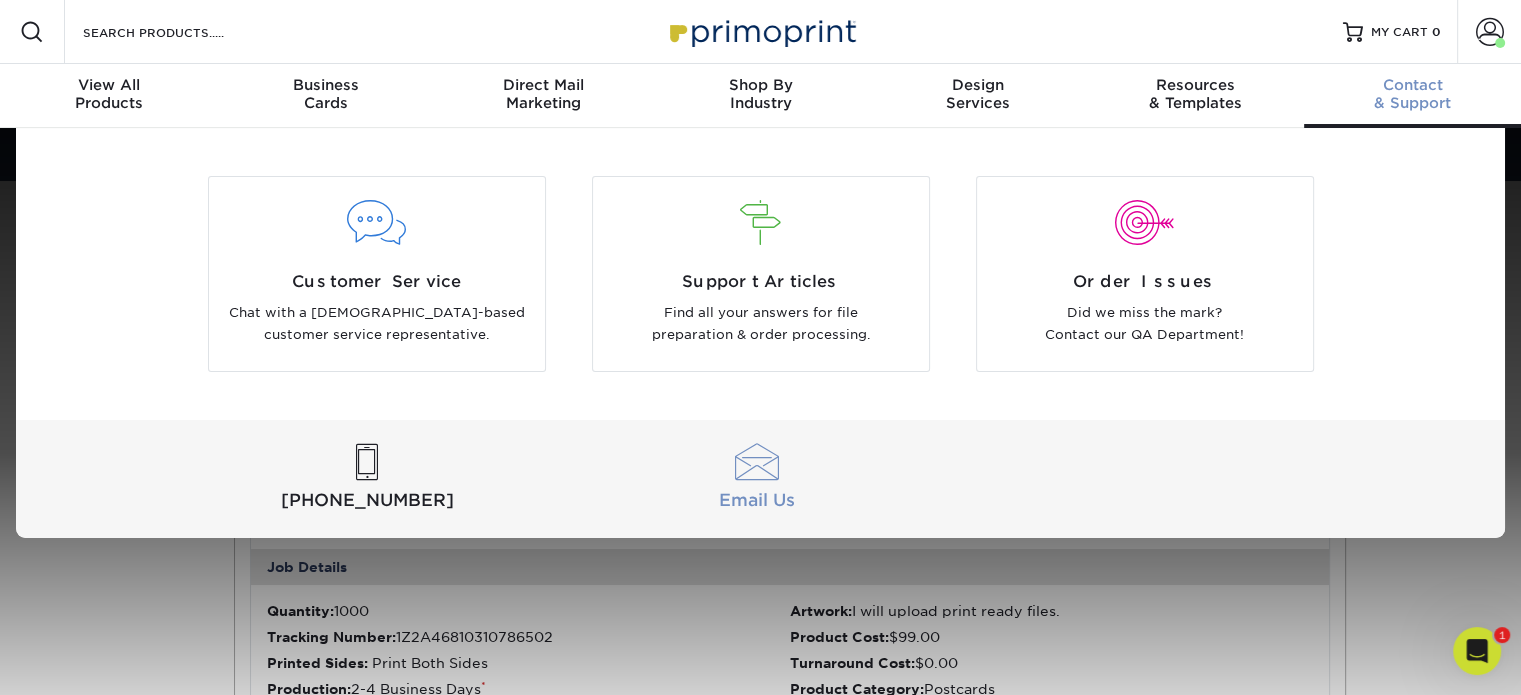 click on "Email Us" at bounding box center (756, 479) 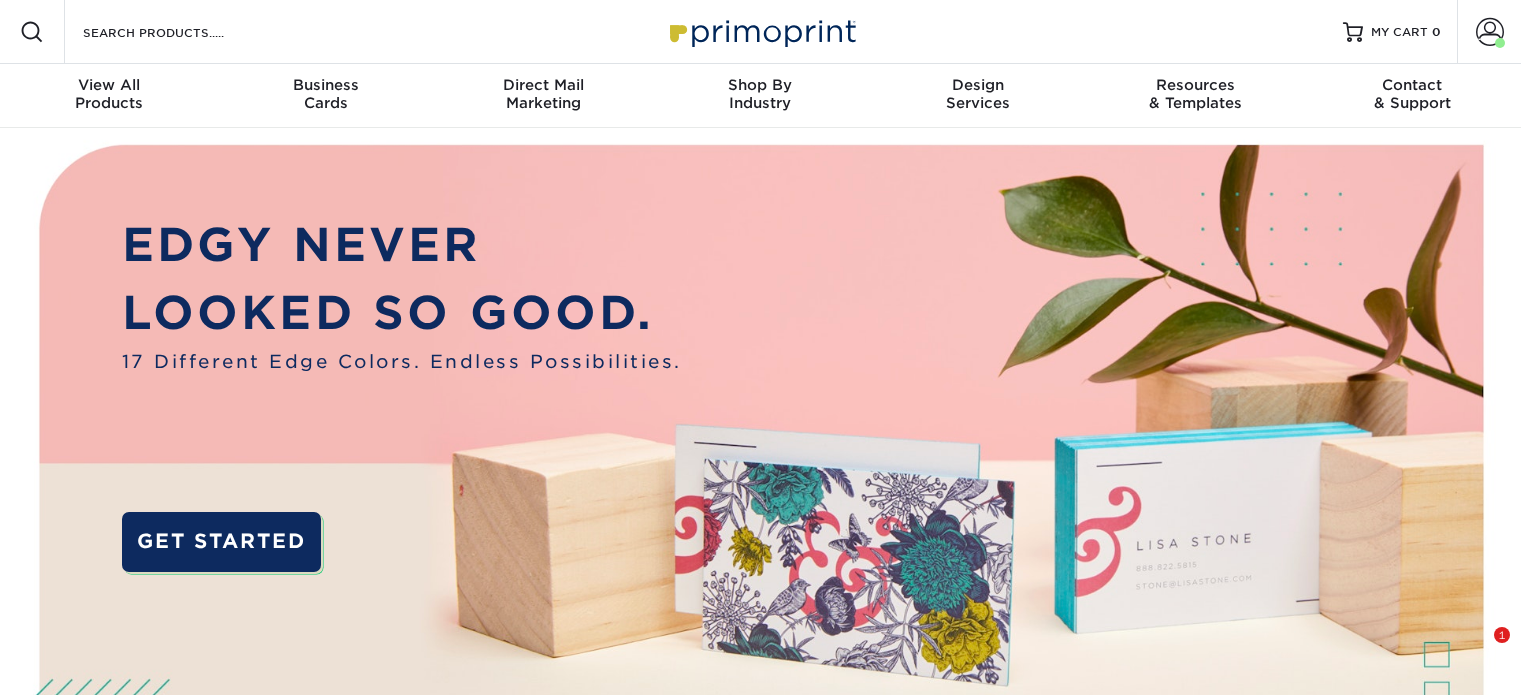 scroll, scrollTop: 0, scrollLeft: 0, axis: both 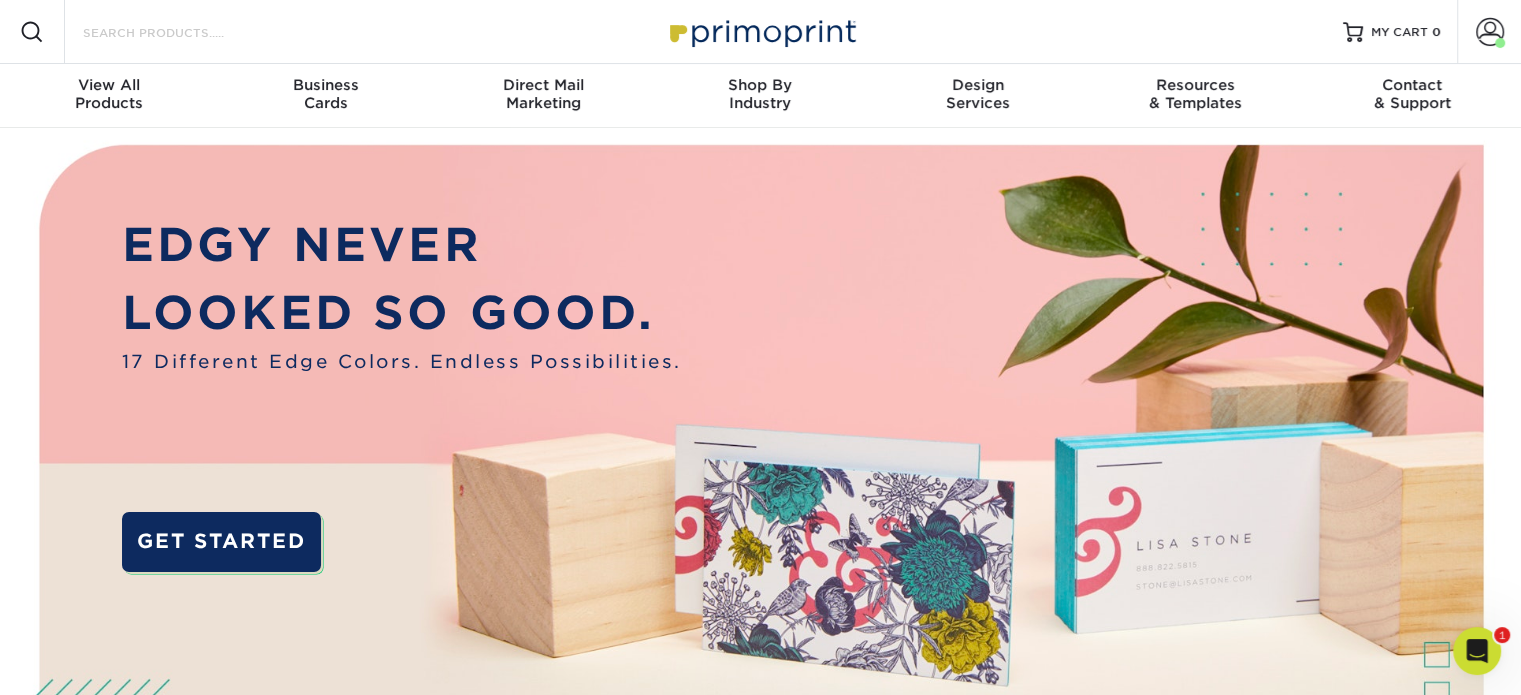 click on "Search Products" at bounding box center (178, 32) 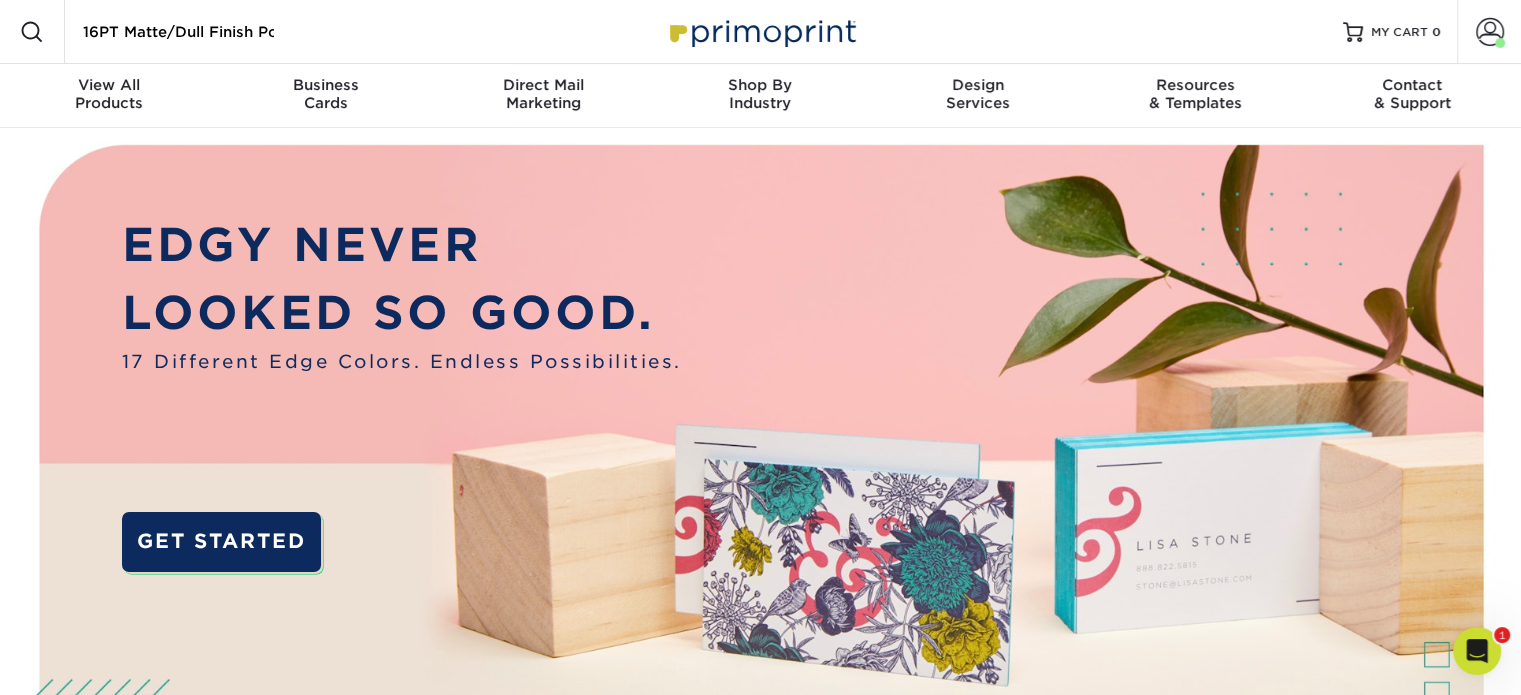 scroll, scrollTop: 0, scrollLeft: 67, axis: horizontal 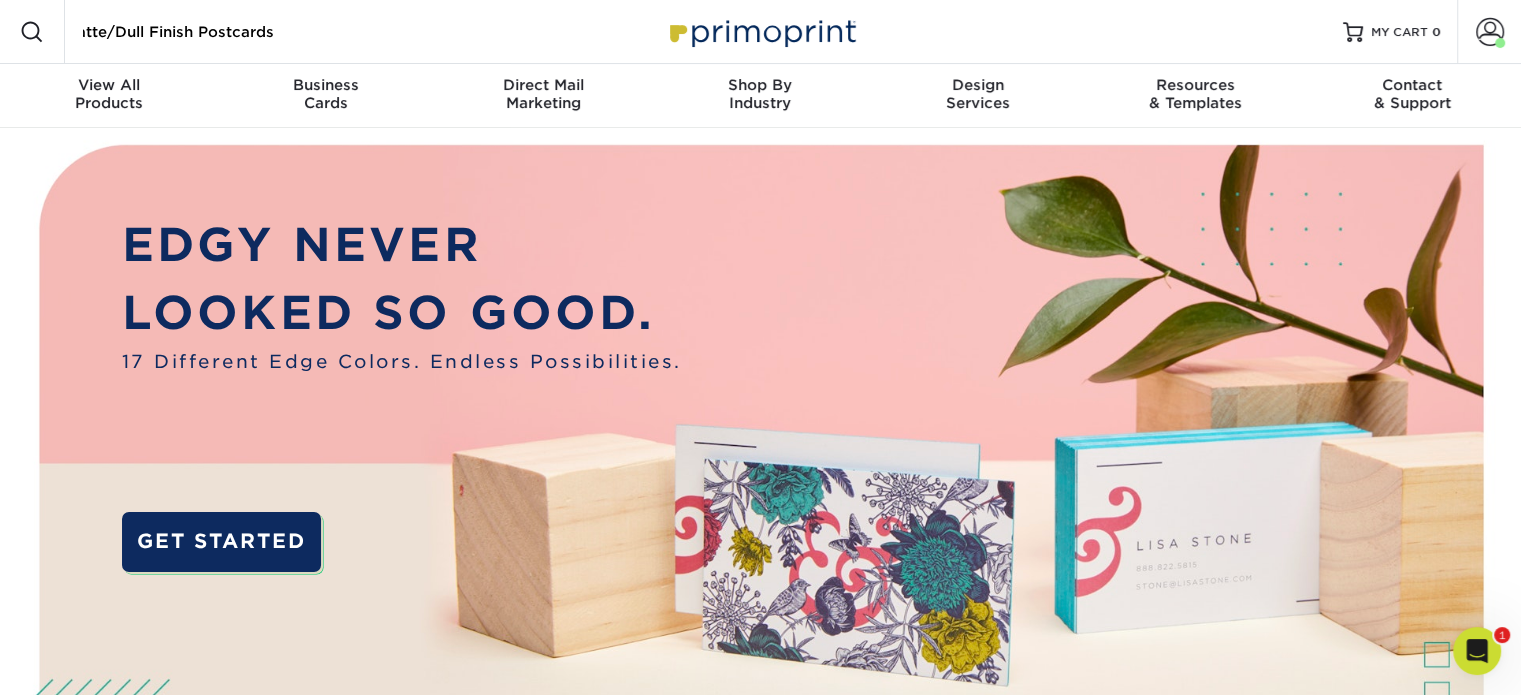 type on "16PT Matte/Dull Finish Postcards" 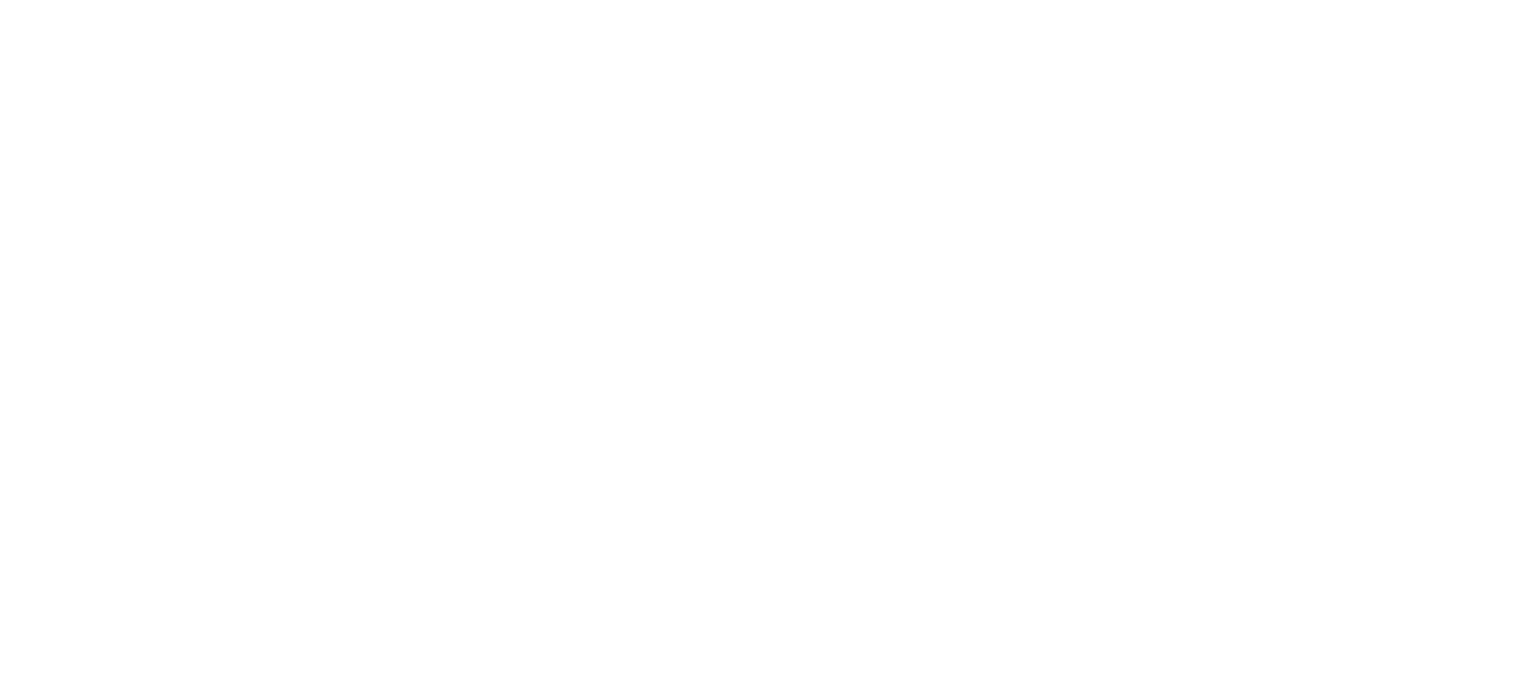 scroll, scrollTop: 0, scrollLeft: 0, axis: both 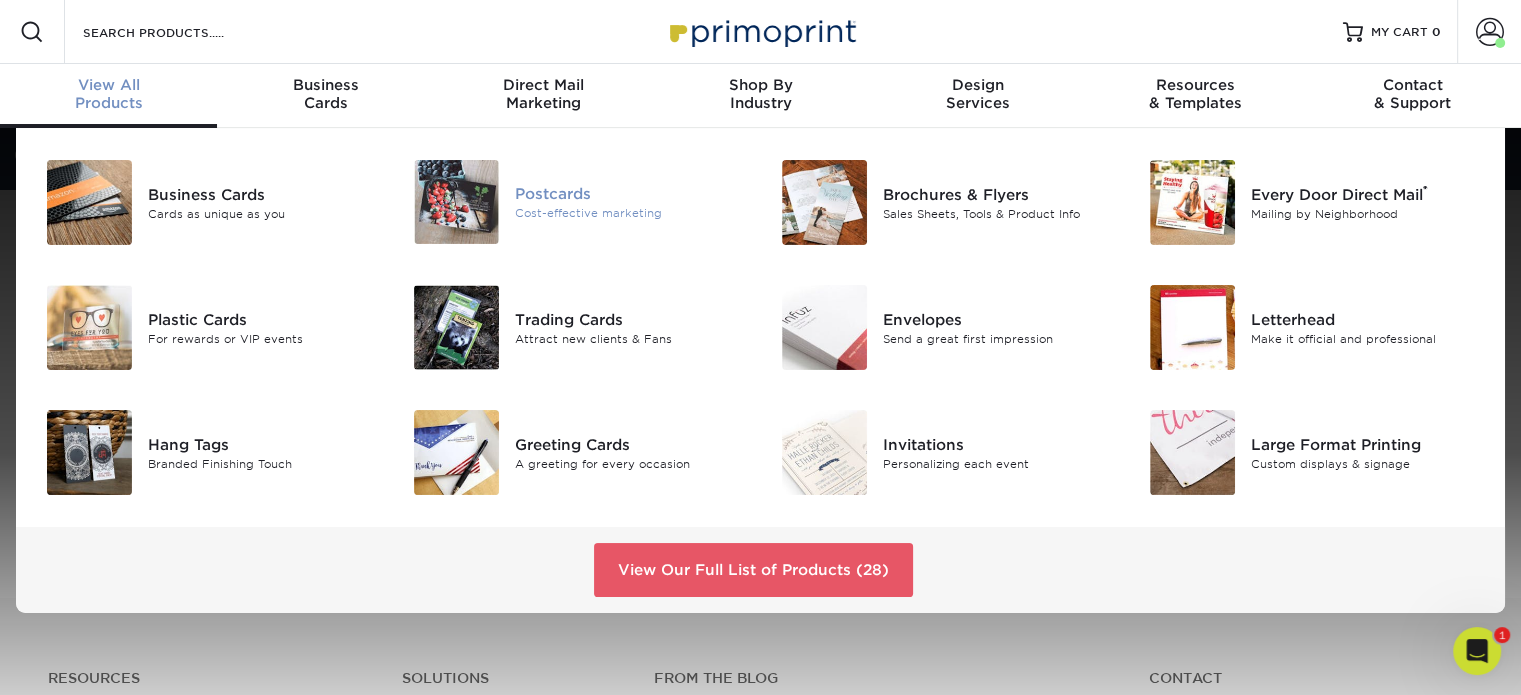 click on "Cost-effective marketing" at bounding box center [630, 213] 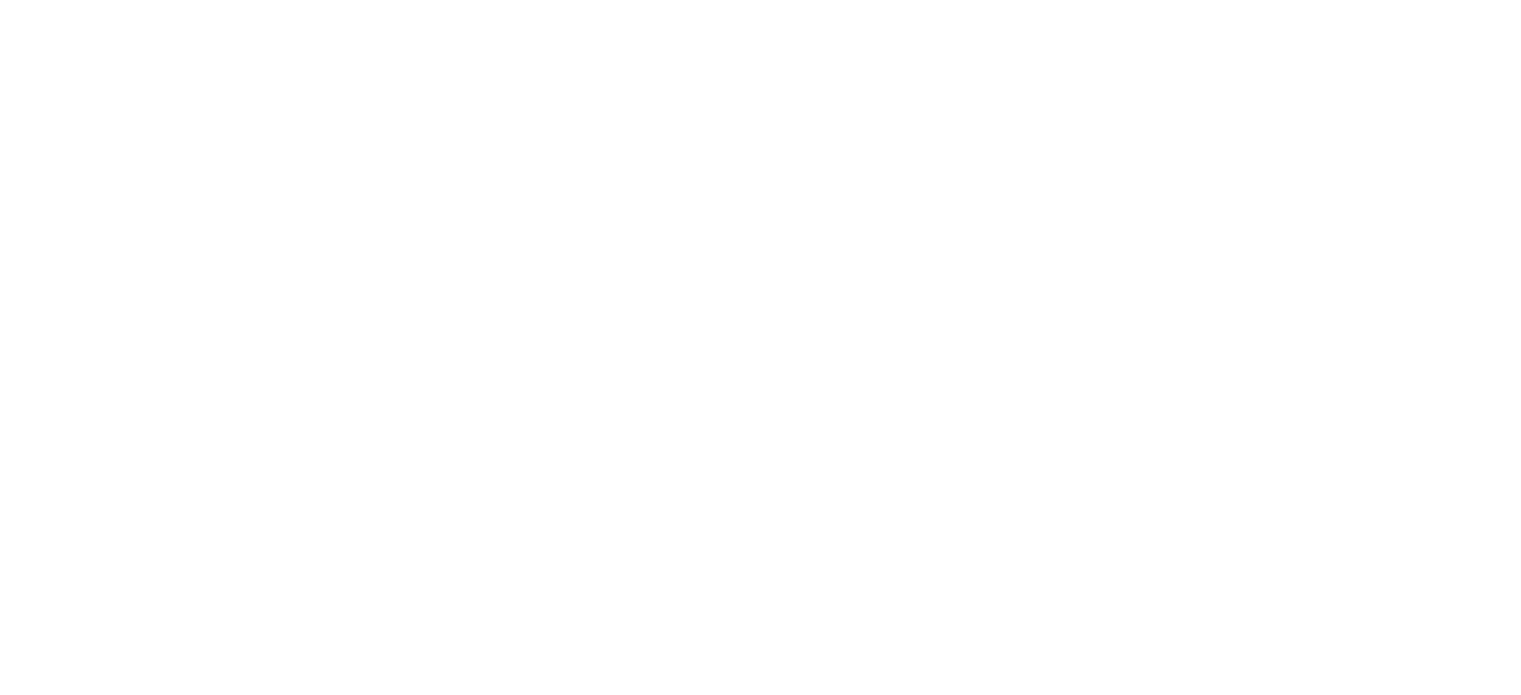 scroll, scrollTop: 0, scrollLeft: 0, axis: both 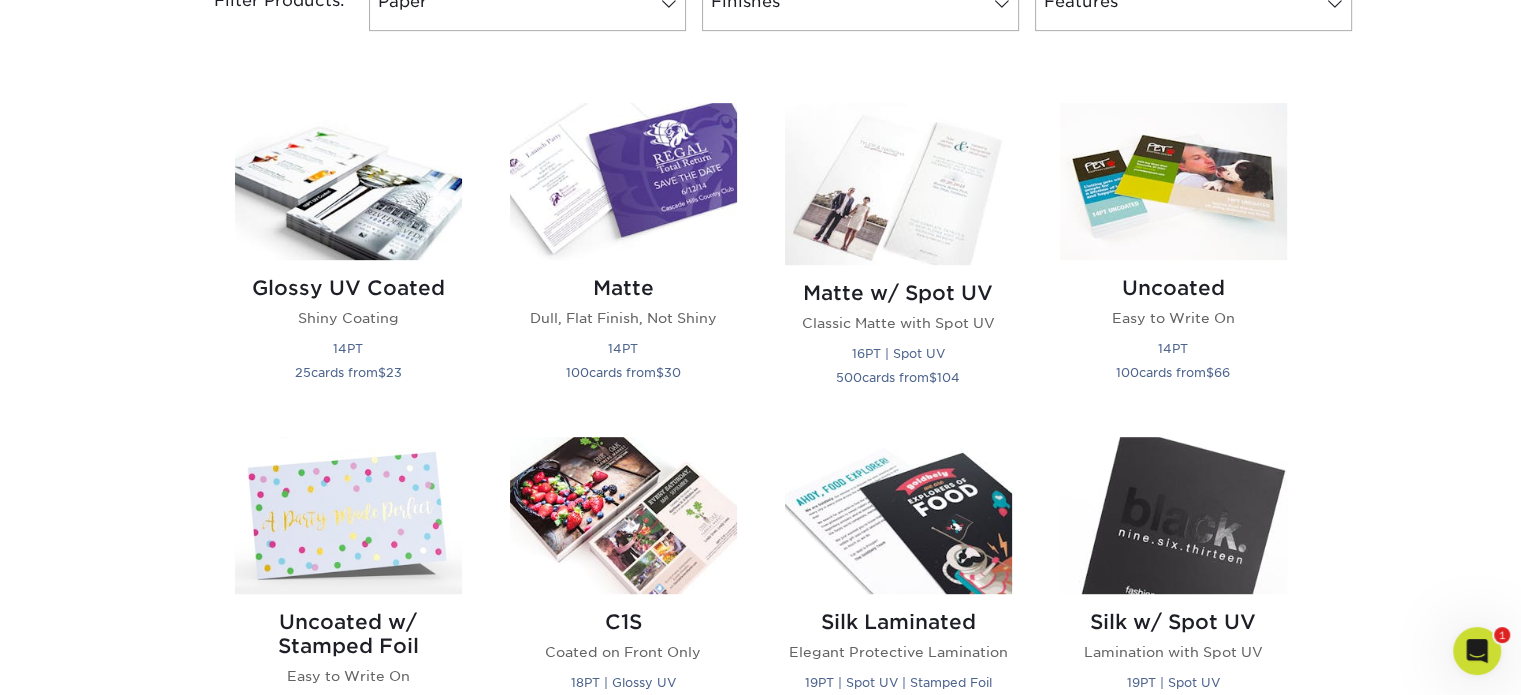 drag, startPoint x: 1535, startPoint y: 117, endPoint x: 1535, endPoint y: 159, distance: 42 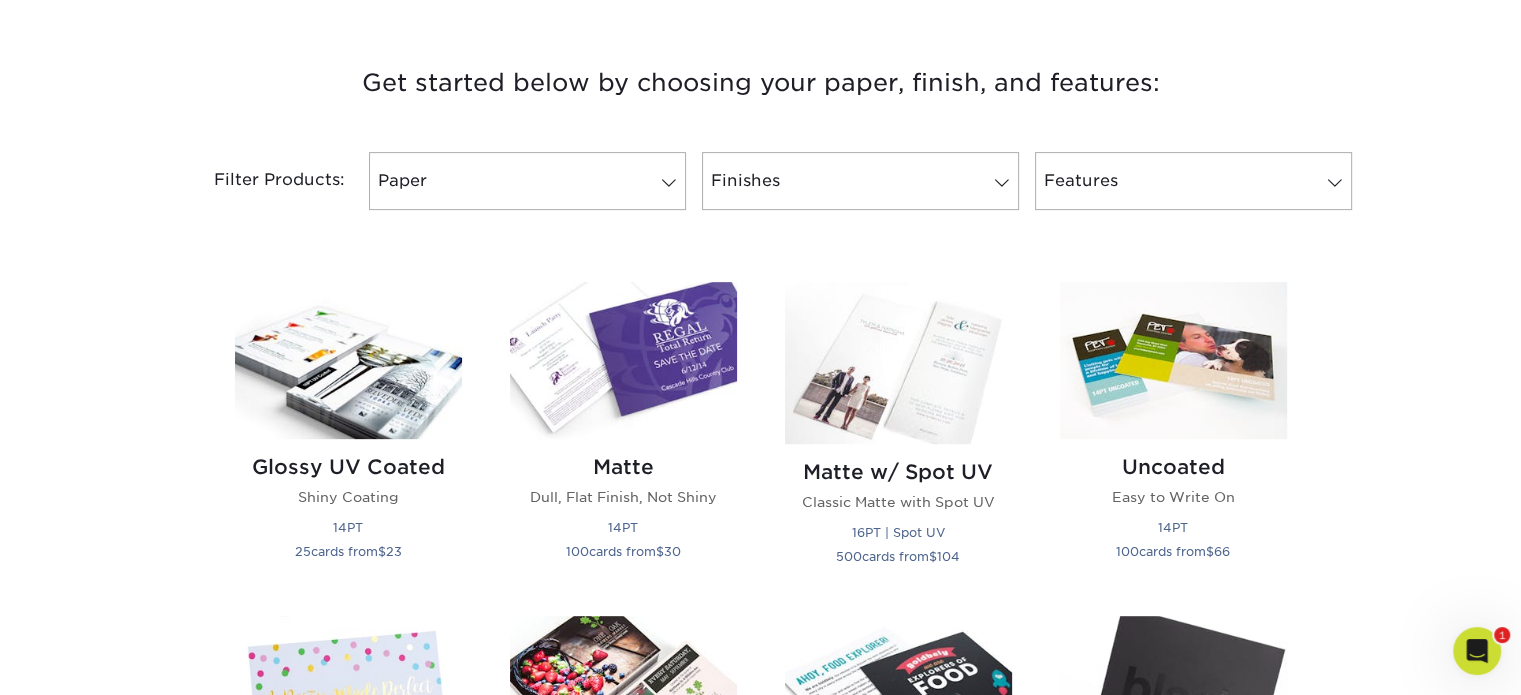 scroll, scrollTop: 797, scrollLeft: 0, axis: vertical 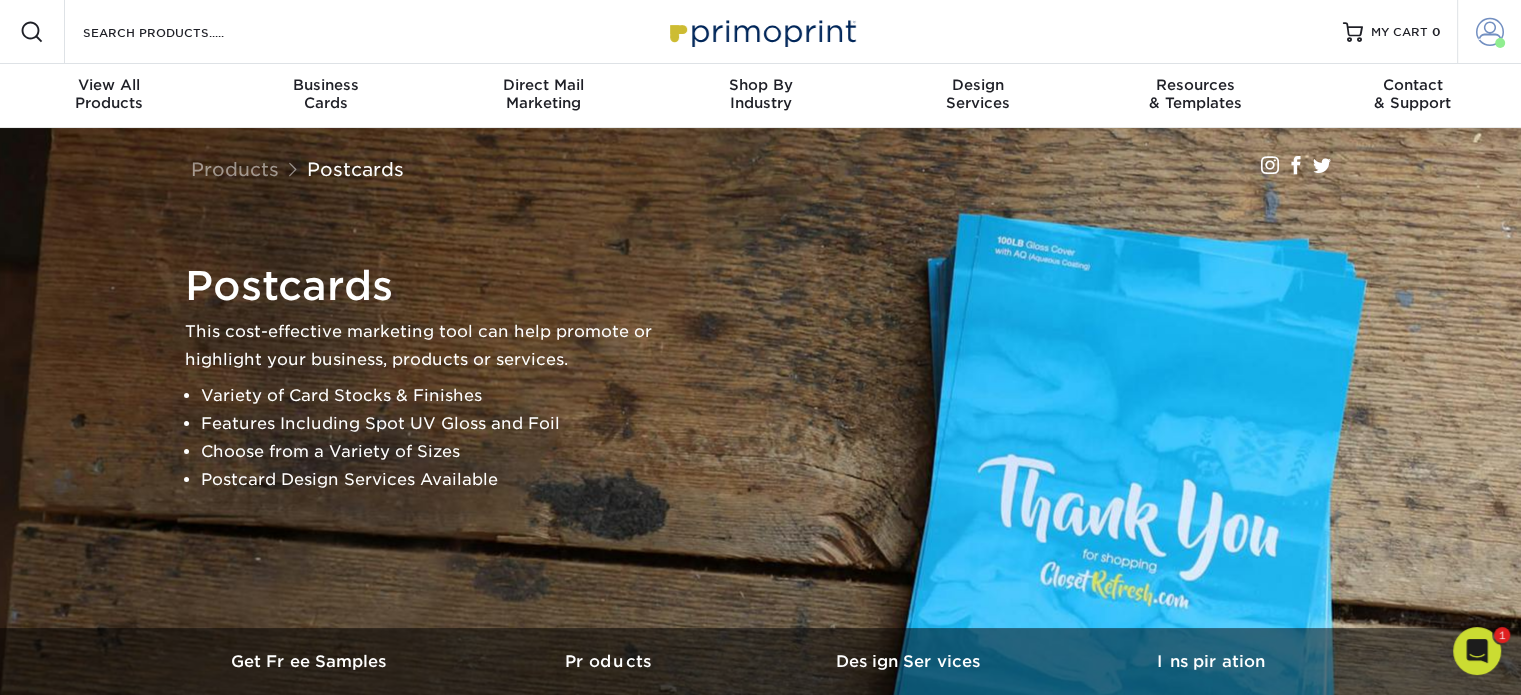 click at bounding box center [1490, 32] 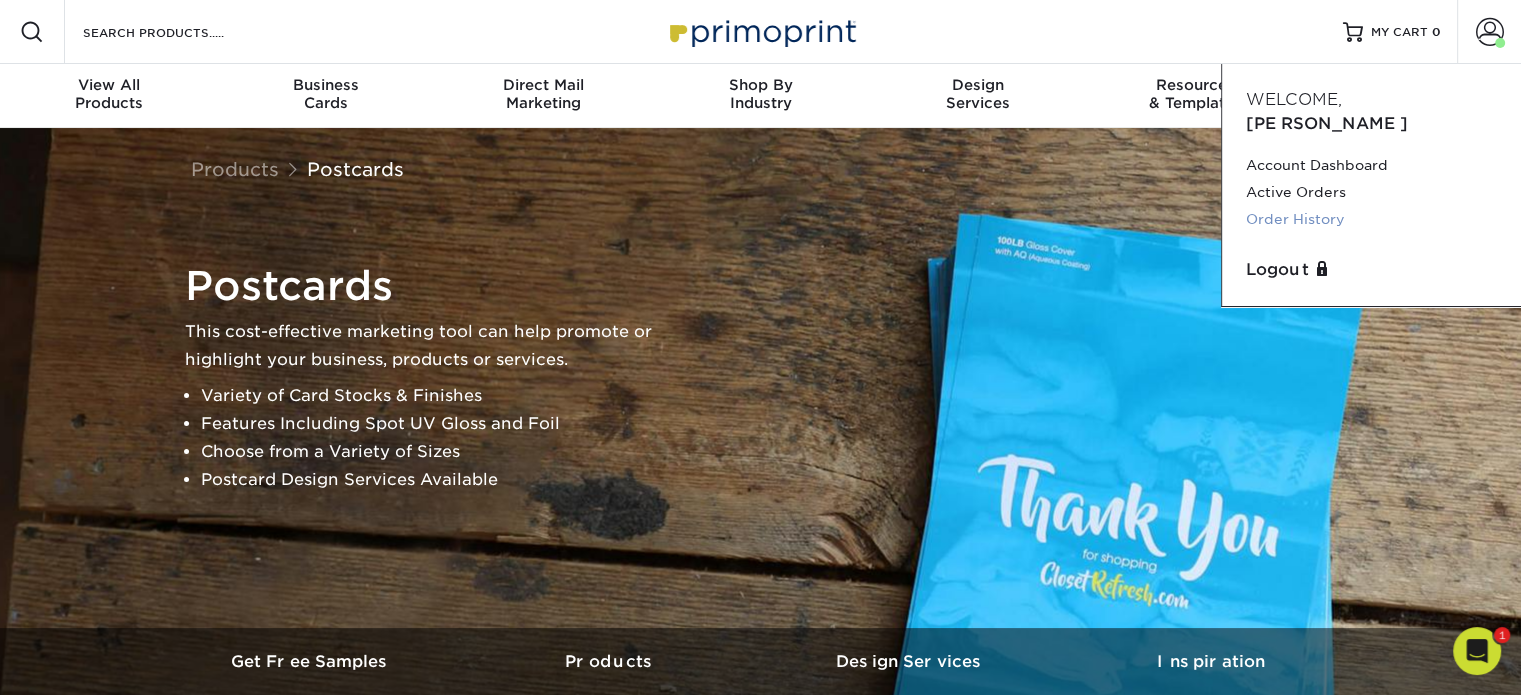 click on "Order History" at bounding box center [1371, 219] 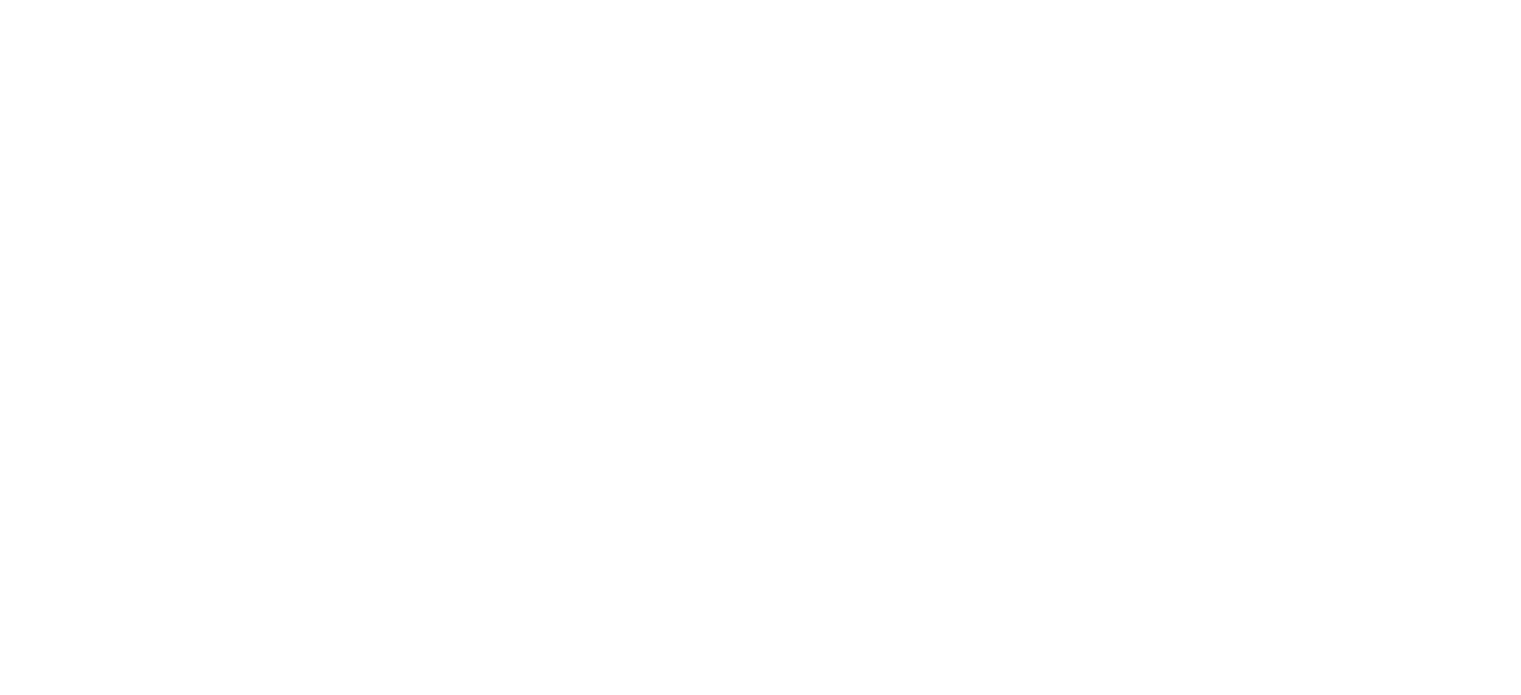 scroll, scrollTop: 0, scrollLeft: 0, axis: both 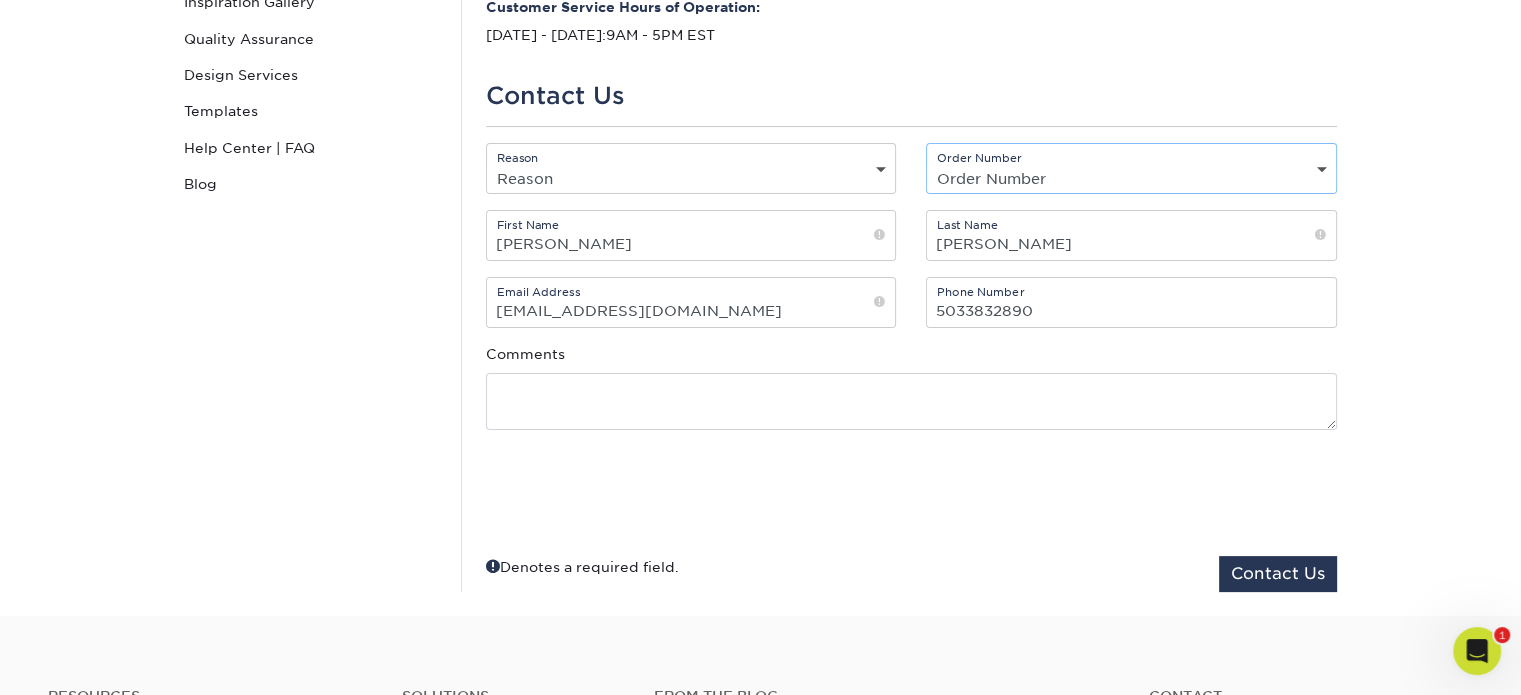 click on "Order Number
Not Available
P2169736
P2157219
P2155461
P2149595
P2100738
P2083963
P2055384
P2035984 P2022796" at bounding box center (1131, 178) 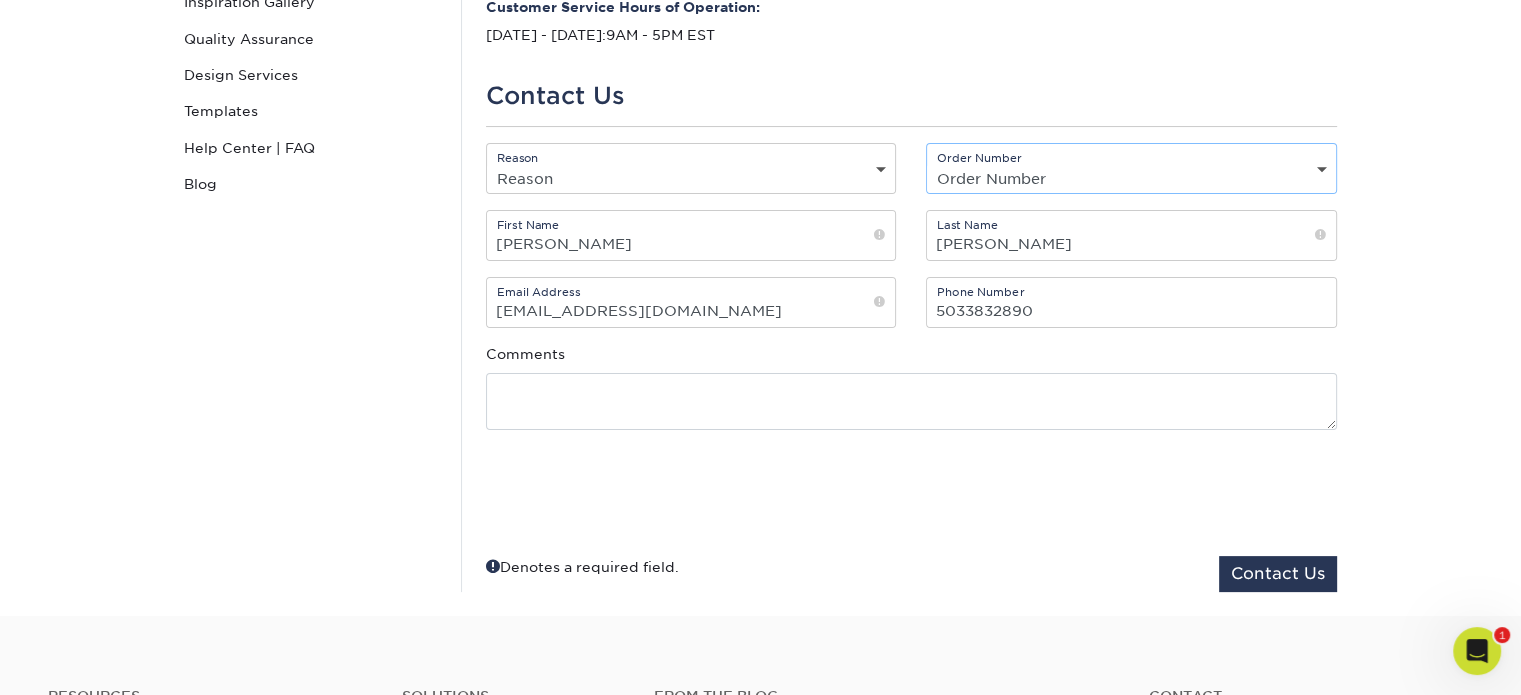 click on "Order Number
Not Available
P2169736
P2157219
P2155461
P2149595
P2100738
P2083963
P2055384
P2035984 P2022796" at bounding box center [1131, 178] 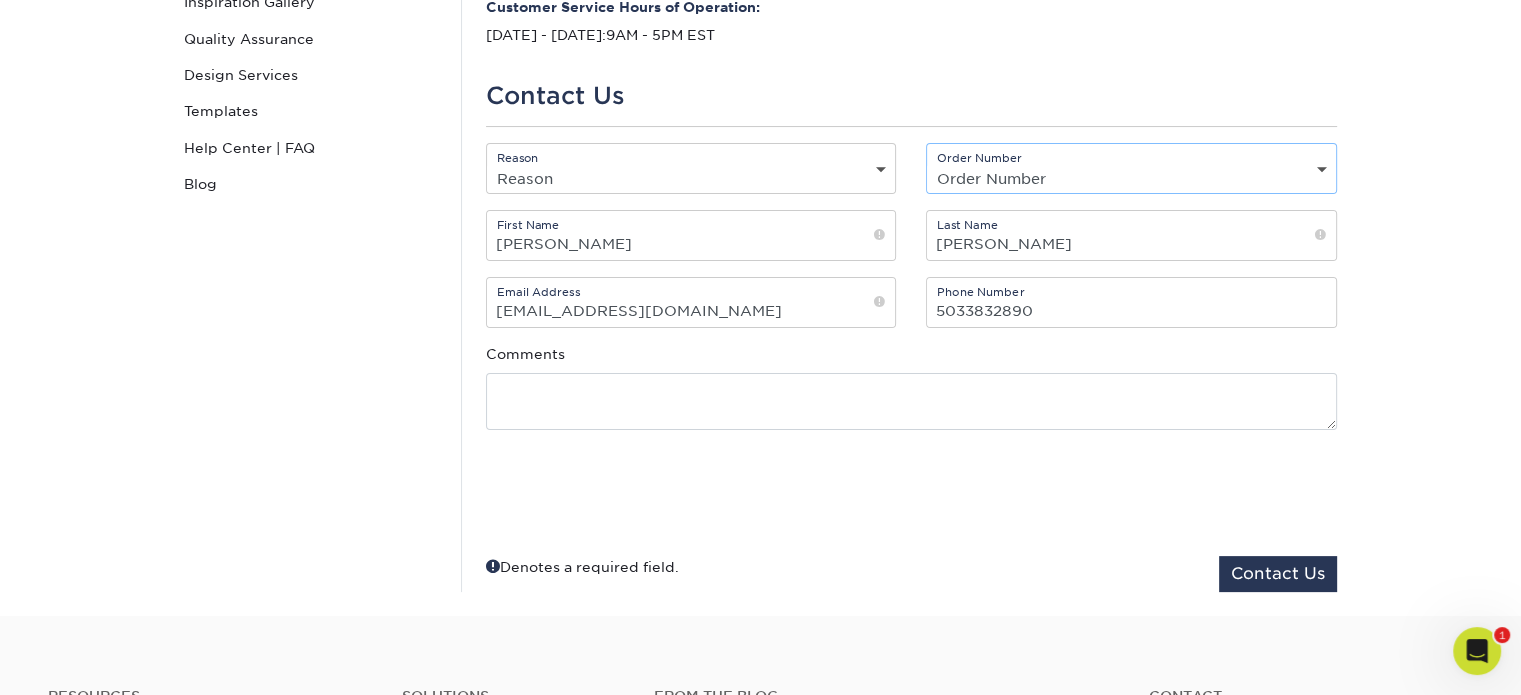 click on "Order Number
Order Number
Not Available
P2169736
P2157219
P2155461
P2149595
P2100738
P2083963
P2055384 P2035984" at bounding box center [1131, 168] 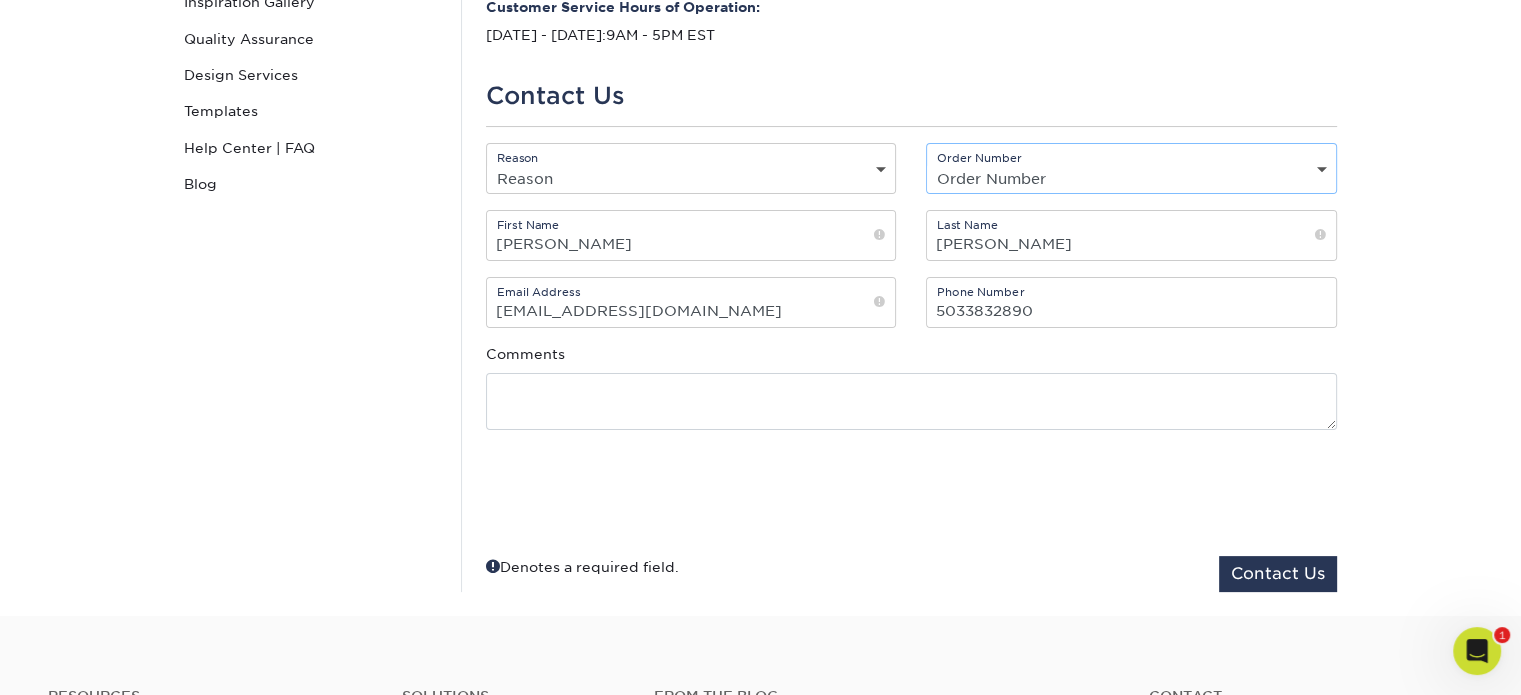 click on "Order Number
Not Available
P2169736
P2157219
P2155461
P2149595
P2100738
P2083963
P2055384
P2035984 P2022796" at bounding box center (1131, 178) 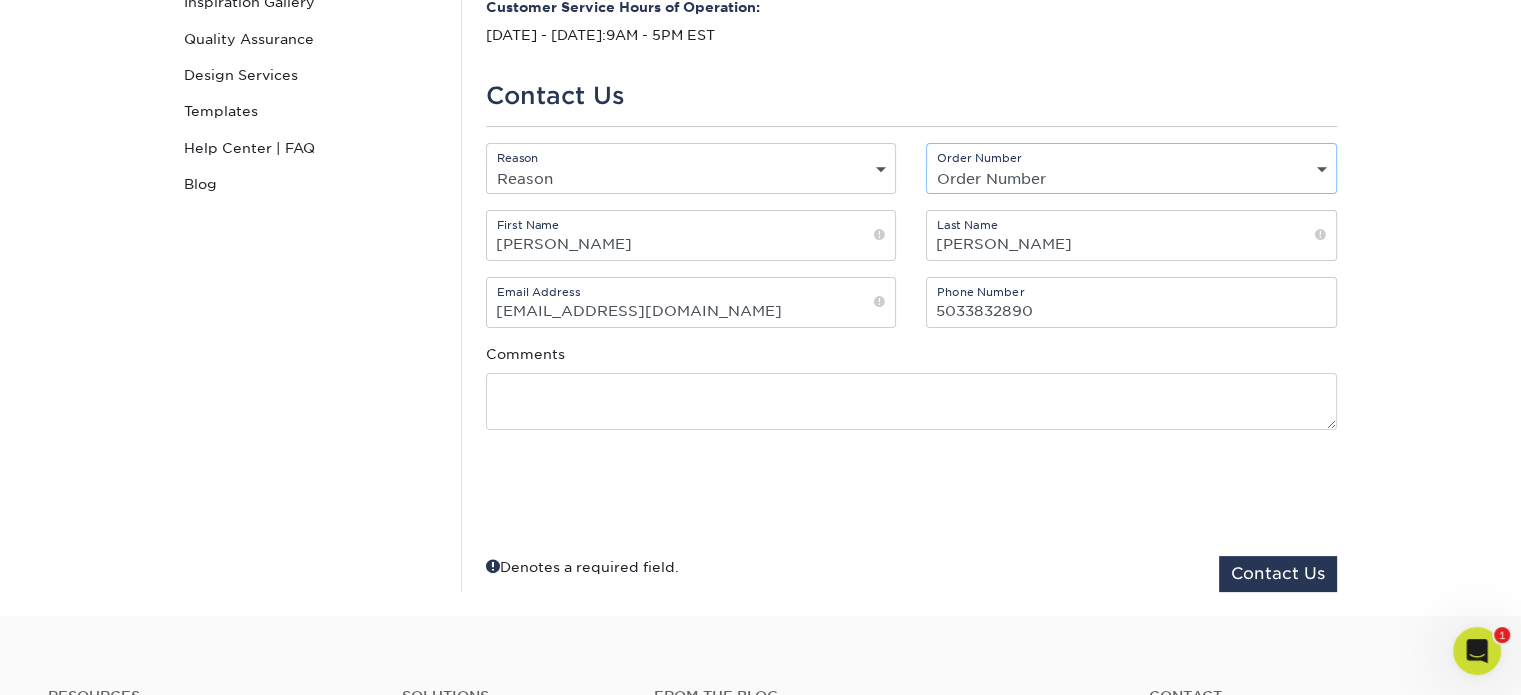 select on "2474-125994-72901" 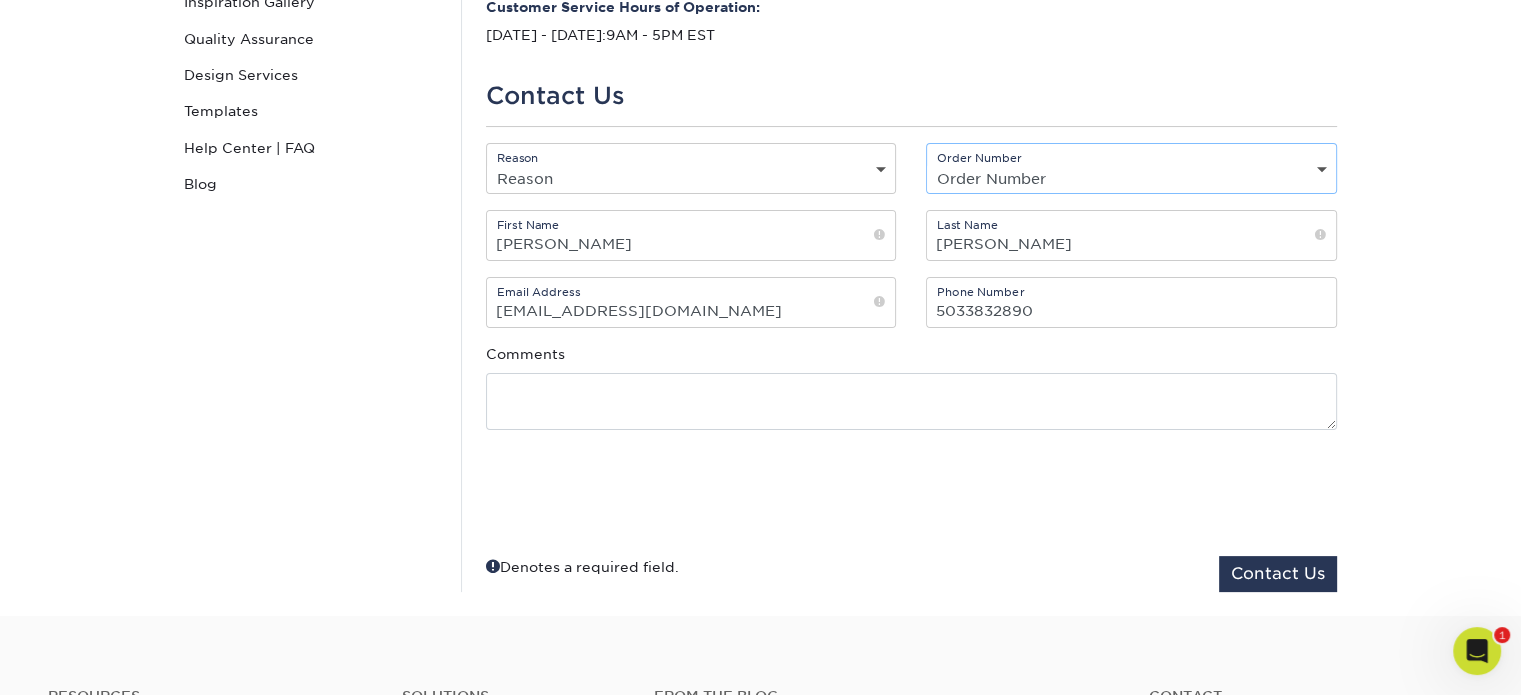 click on "Order Number
Not Available
P2169736
P2157219
P2155461
P2149595
P2100738
P2083963
P2055384
P2035984 P2022796" at bounding box center (1131, 178) 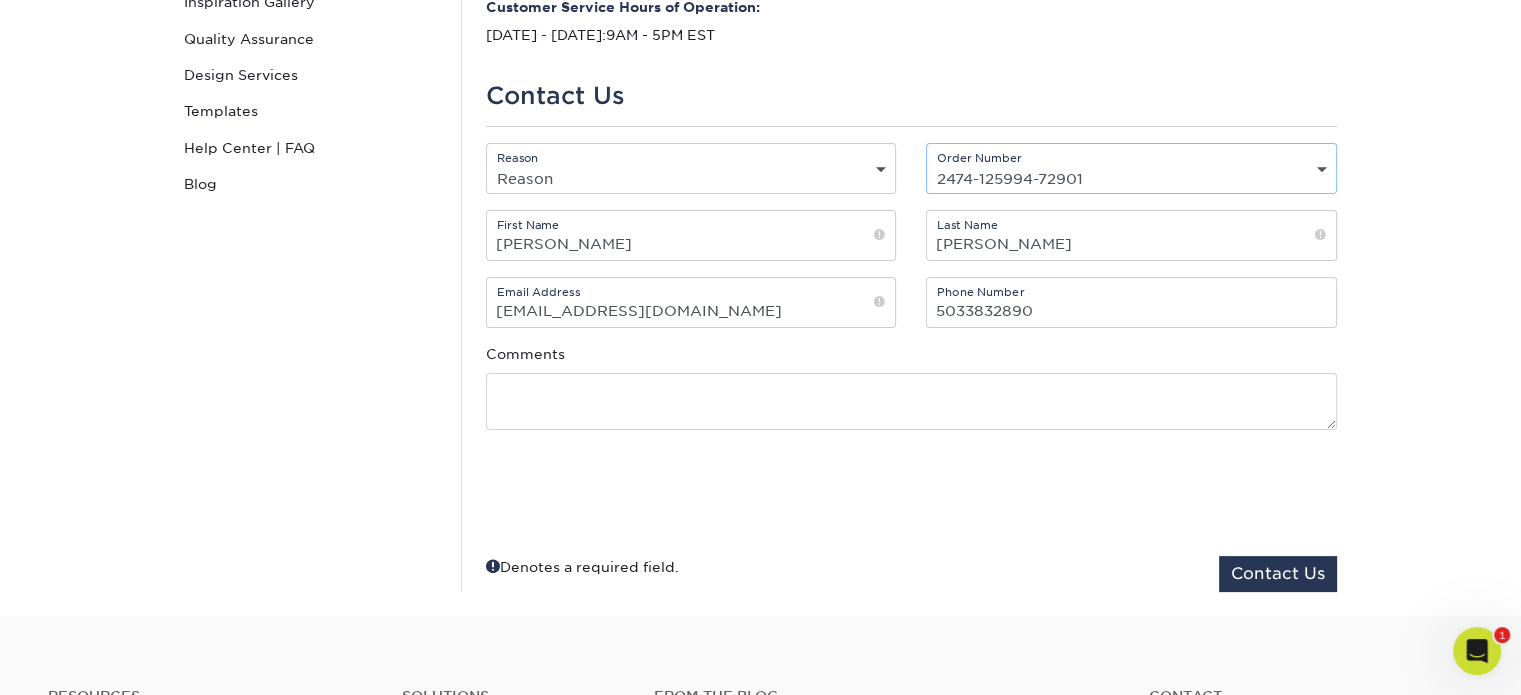 click on "Reason
Reason
General
File Preparation
Order Status
Online Design
Issue with your printed order
Shipping
Direct Mail Service
Custom Order
Reseller Accounts
Corporate Accounts
P2169736" at bounding box center [911, 367] 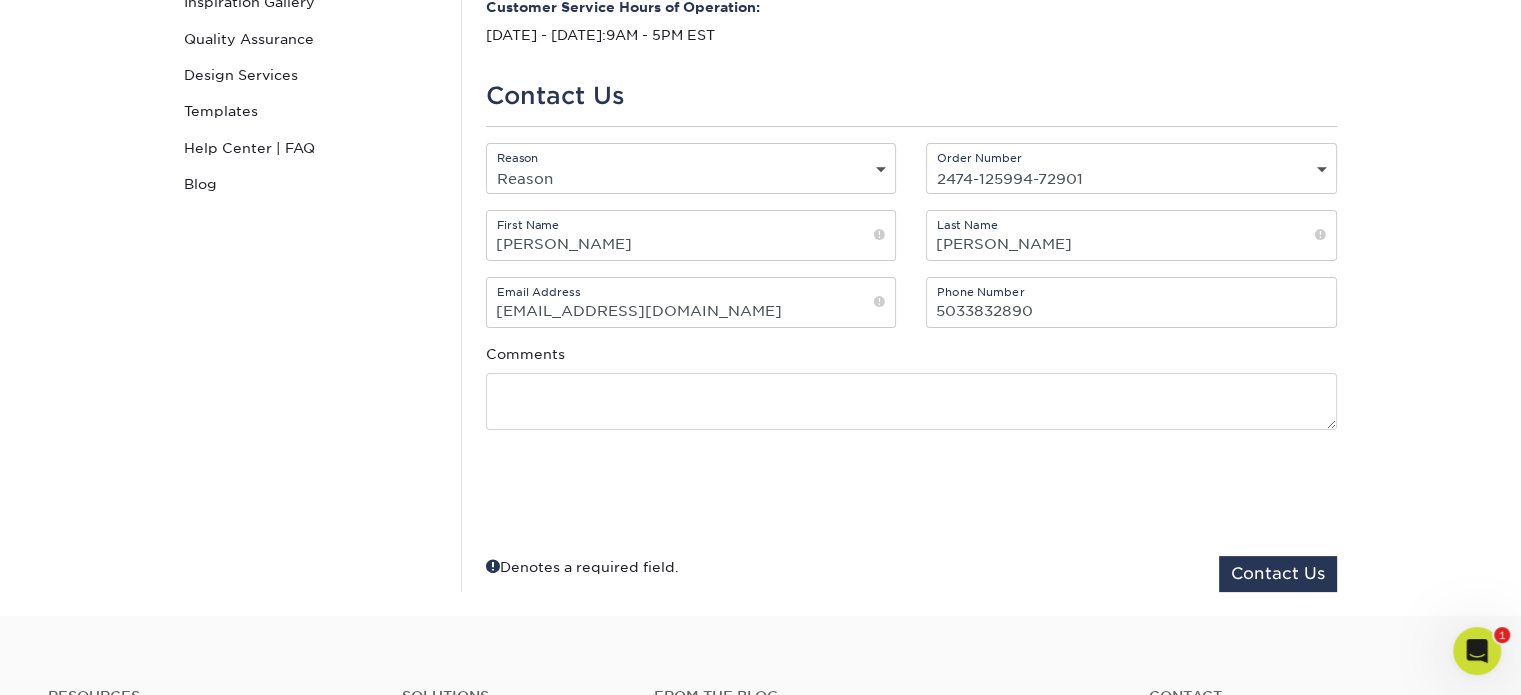 click on "Order Number
Not Available
P2169736
P2157219
P2155461
P2149595
P2100738
P2083963
P2055384
P2035984 P2022796" at bounding box center (1131, 178) 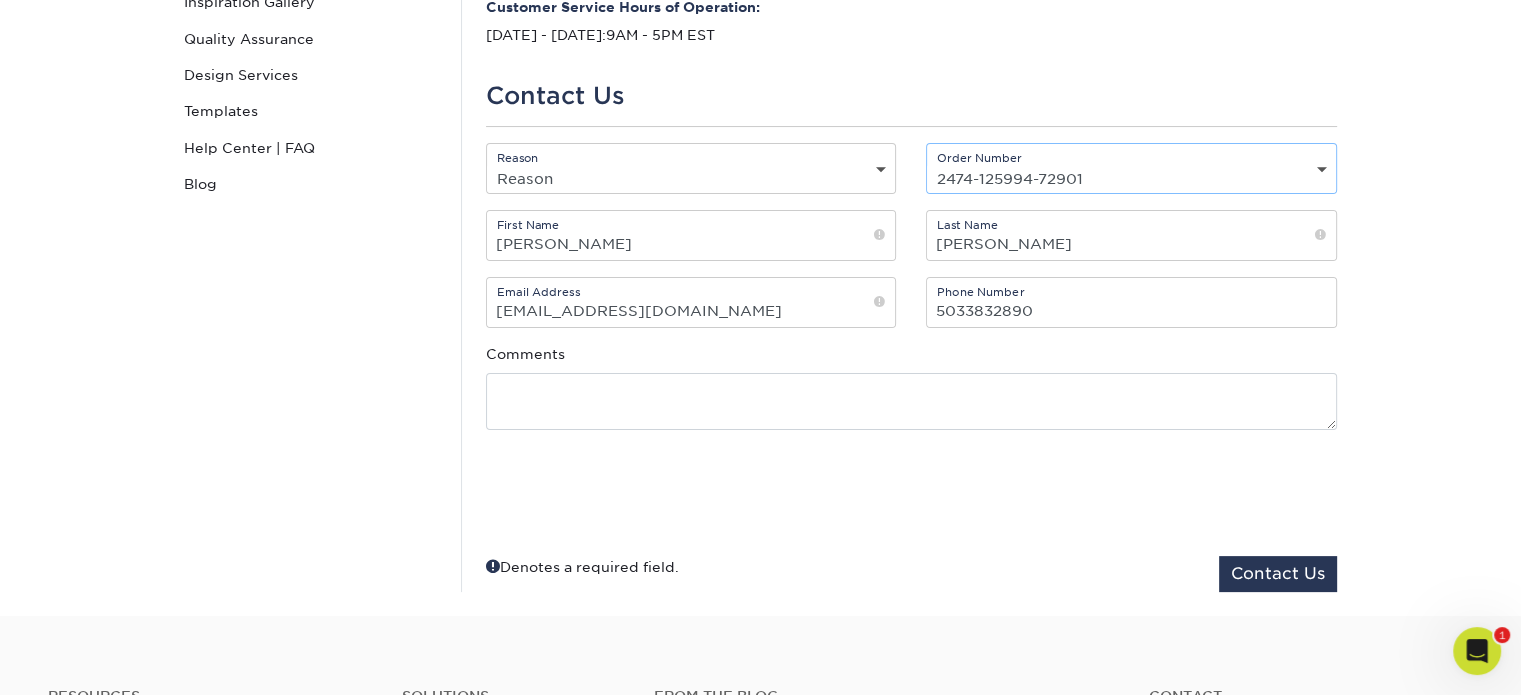 click on "Contact Us
Instagram
Facebook
Twitter
Contact Us
Contact
Custom Orders
Sample Request
Inspiration Gallery
Quality Assurance
Design Services
Templates
Help Center | FAQ
Blog
For general questions or information about an existing order, Please complete the form below.  Click here  to request a sample packet.
Toll Free Customer Support within the US:  (888) 822-5815
Customer Service:  (704) 837-7757
Customer Service Hours of Operation:
Monday - Friday:  9AM - 5PM EST
Myra" at bounding box center (760, 202) 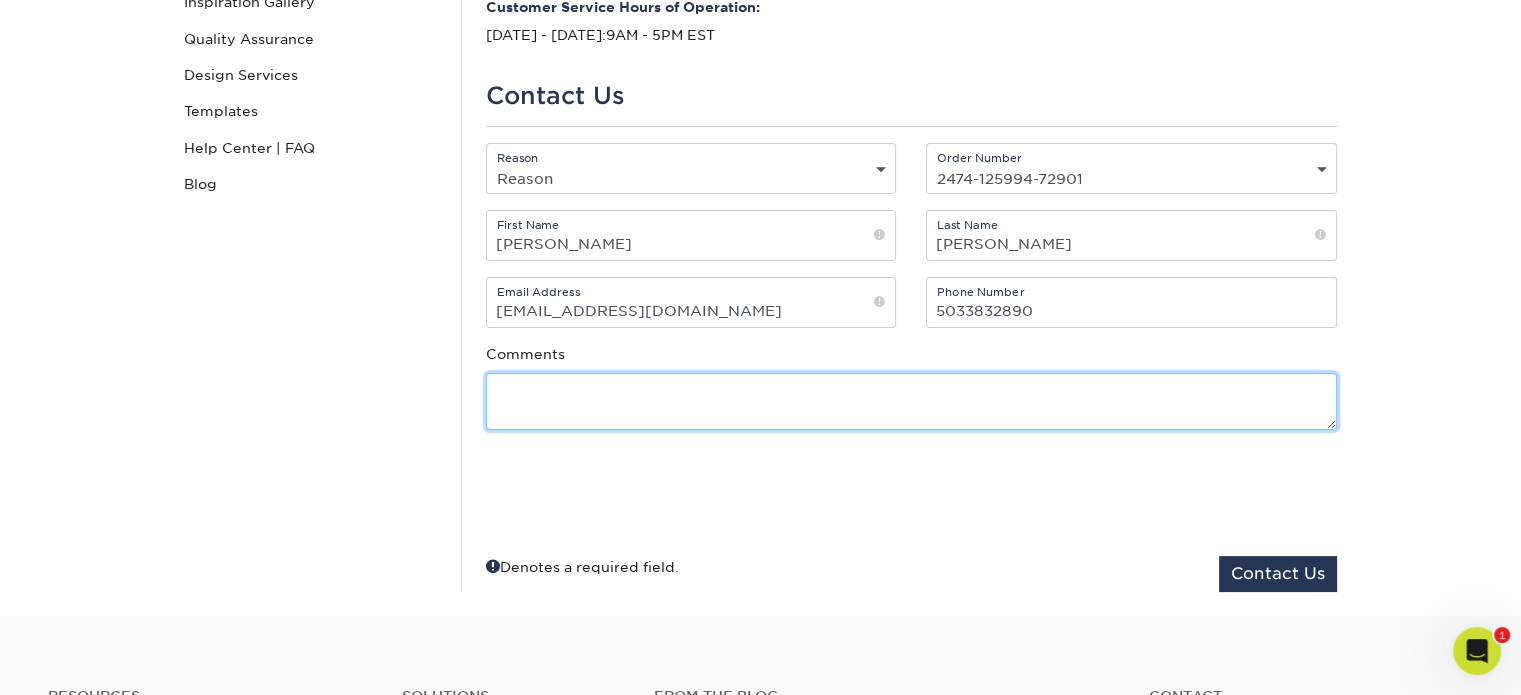 click at bounding box center [911, 401] 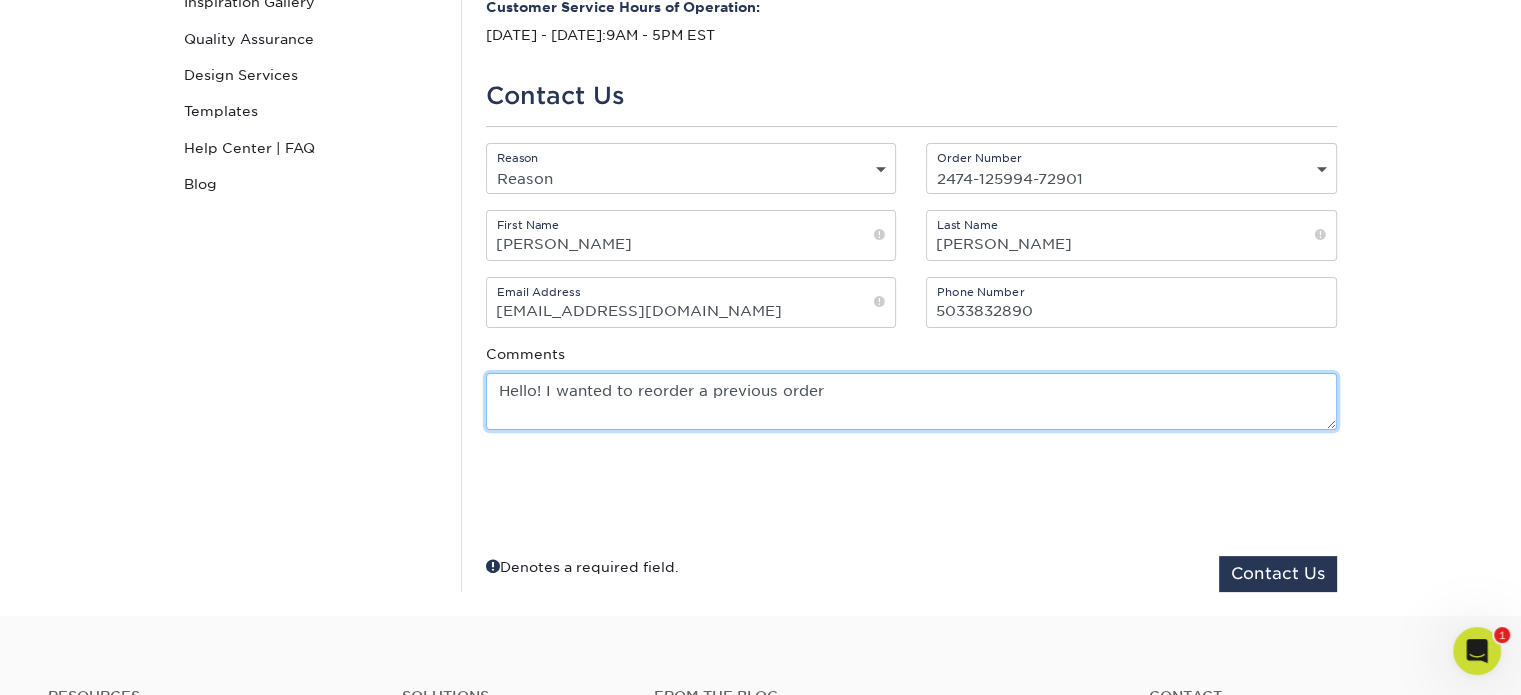 paste on "2474-125994-72901-2" 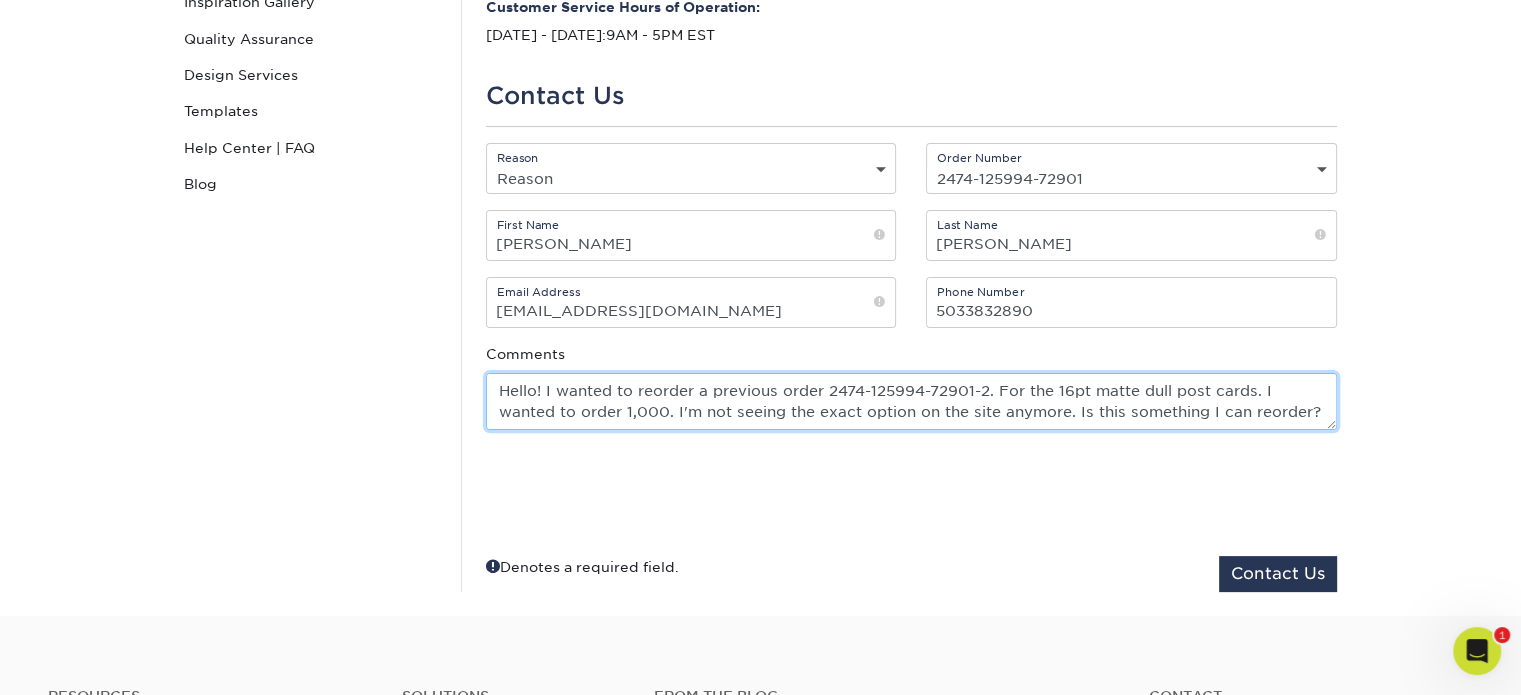 scroll, scrollTop: 13, scrollLeft: 0, axis: vertical 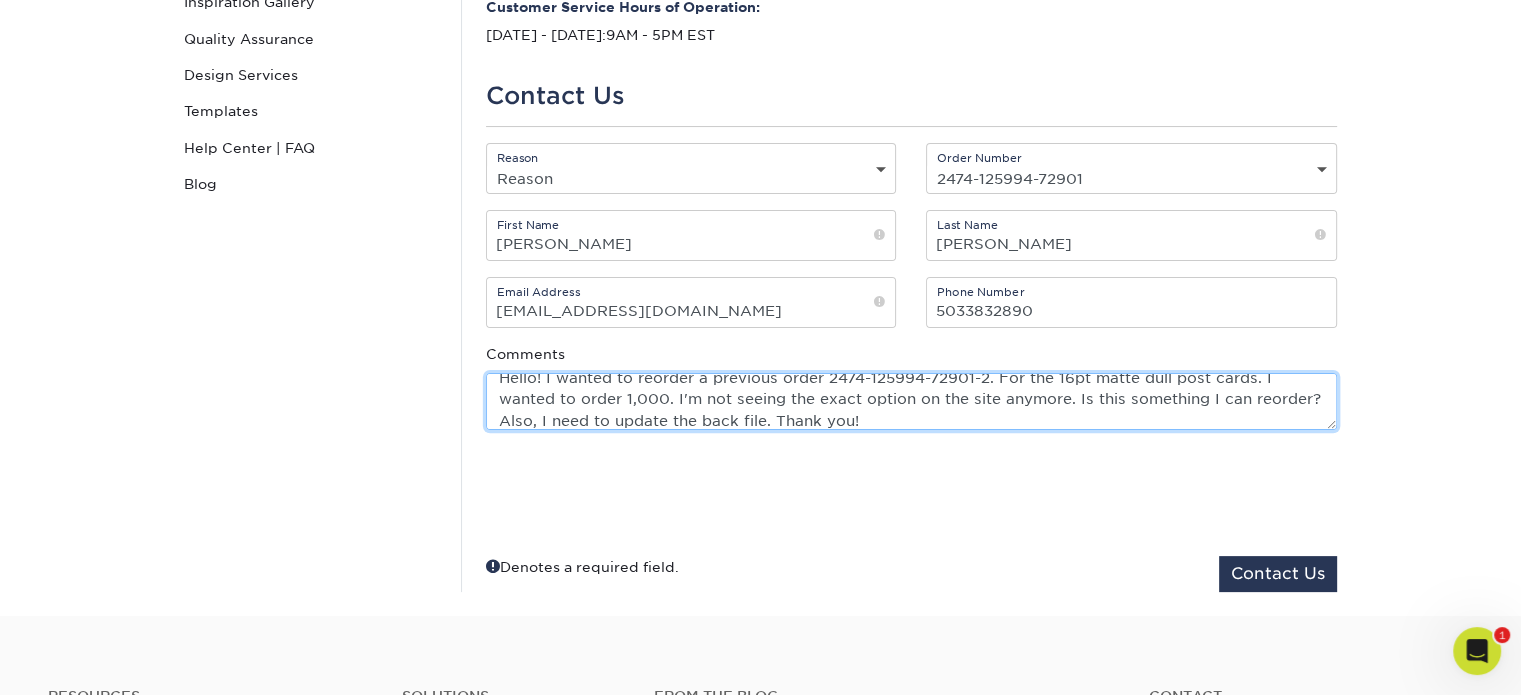 type on "Hello! I wanted to reorder a previous order 2474-125994-72901-2. For the 16pt matte dull post cards. I wanted to order 1,000. I'm not seeing the exact option on the site anymore. Is this something I can reorder? Also, I need to update the back file. Thank you!" 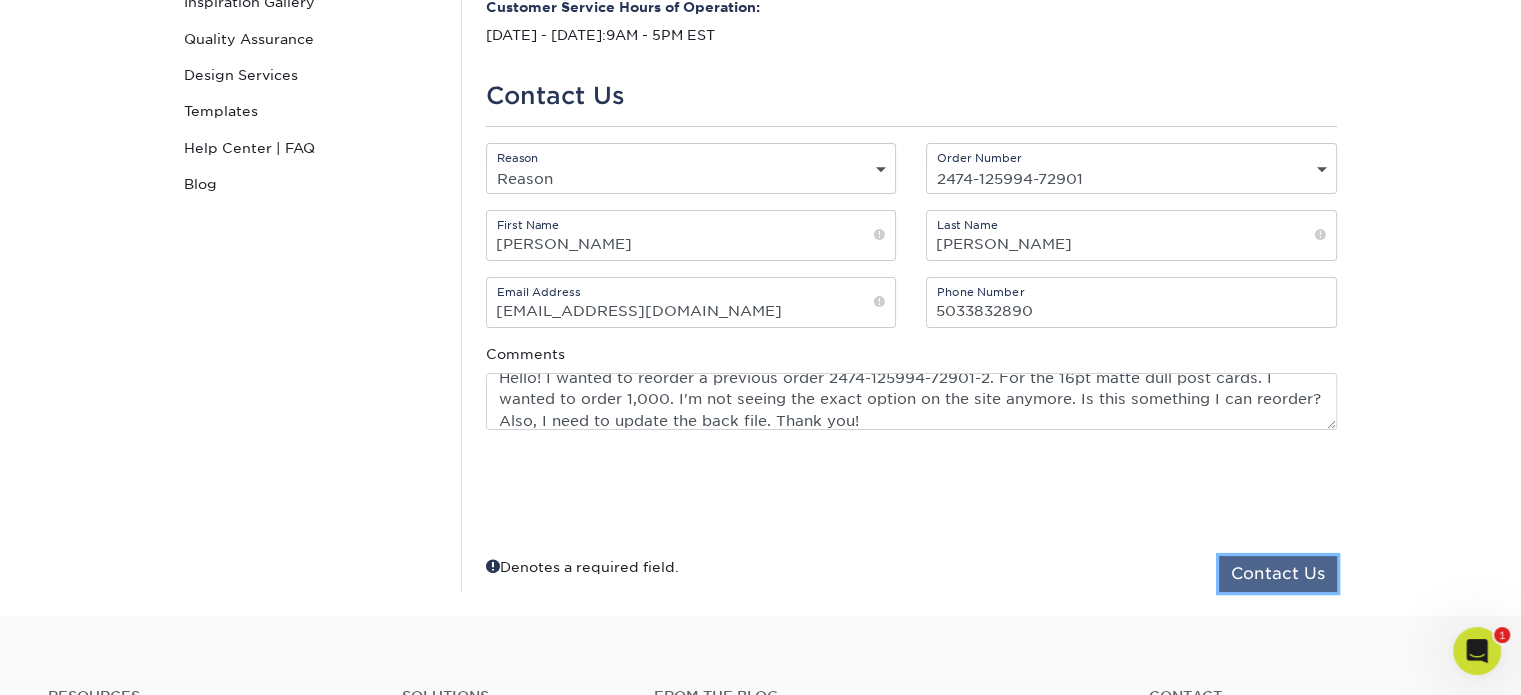 click on "Contact Us" at bounding box center [1278, 574] 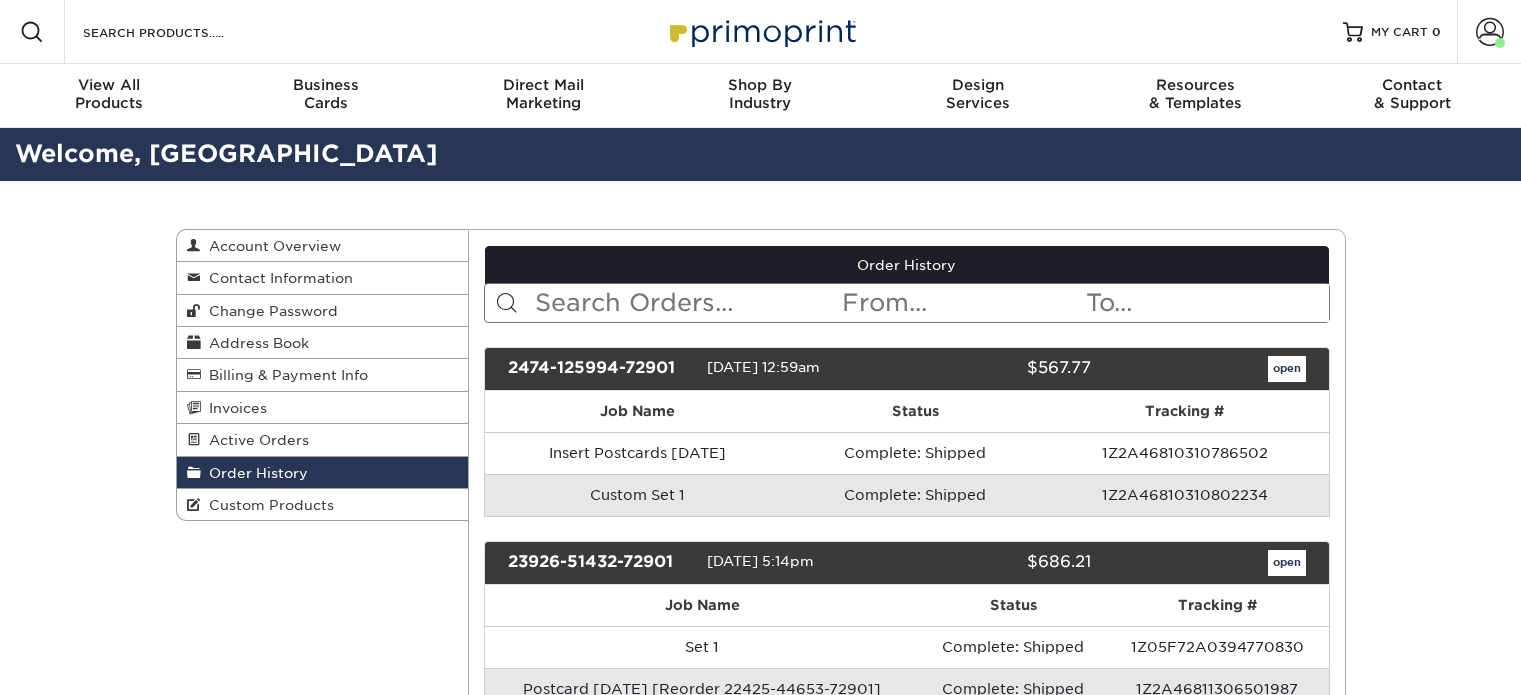 scroll, scrollTop: 0, scrollLeft: 0, axis: both 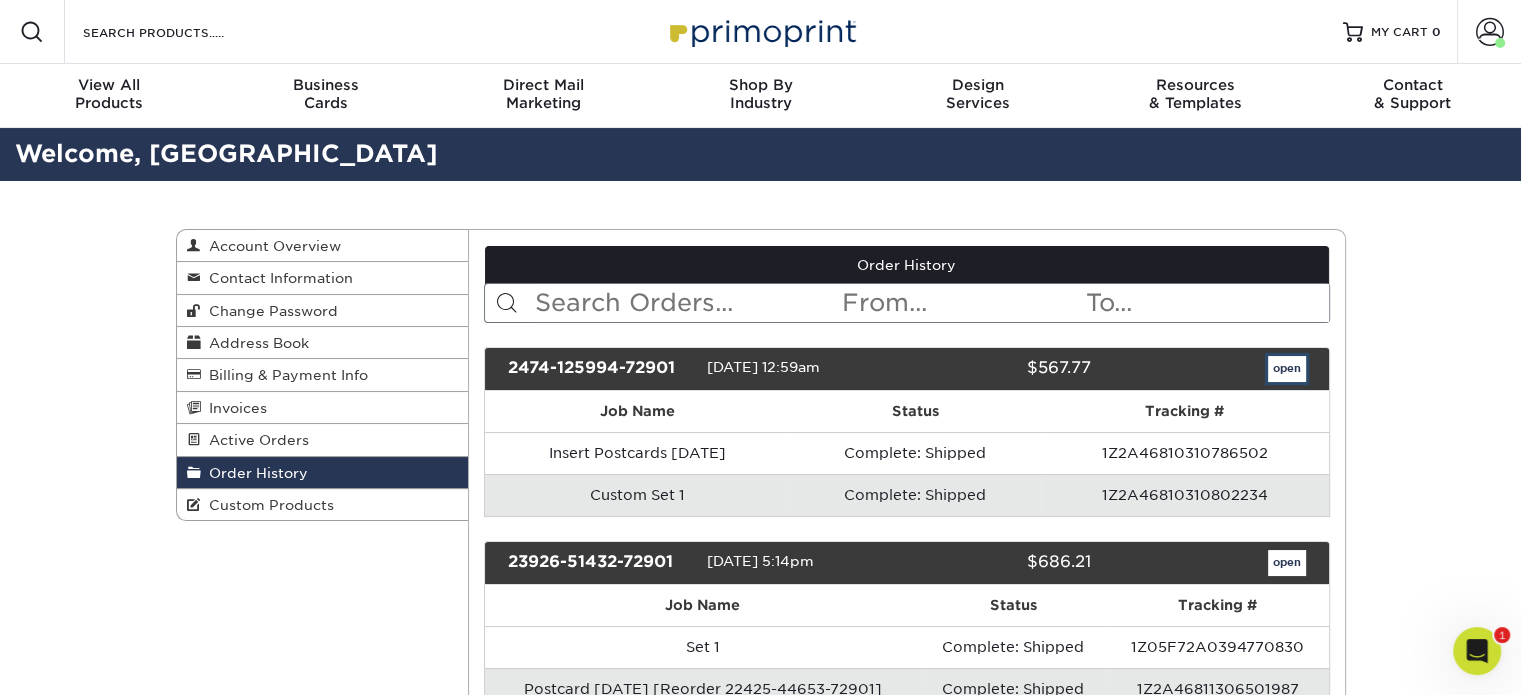 click on "open" at bounding box center [1287, 369] 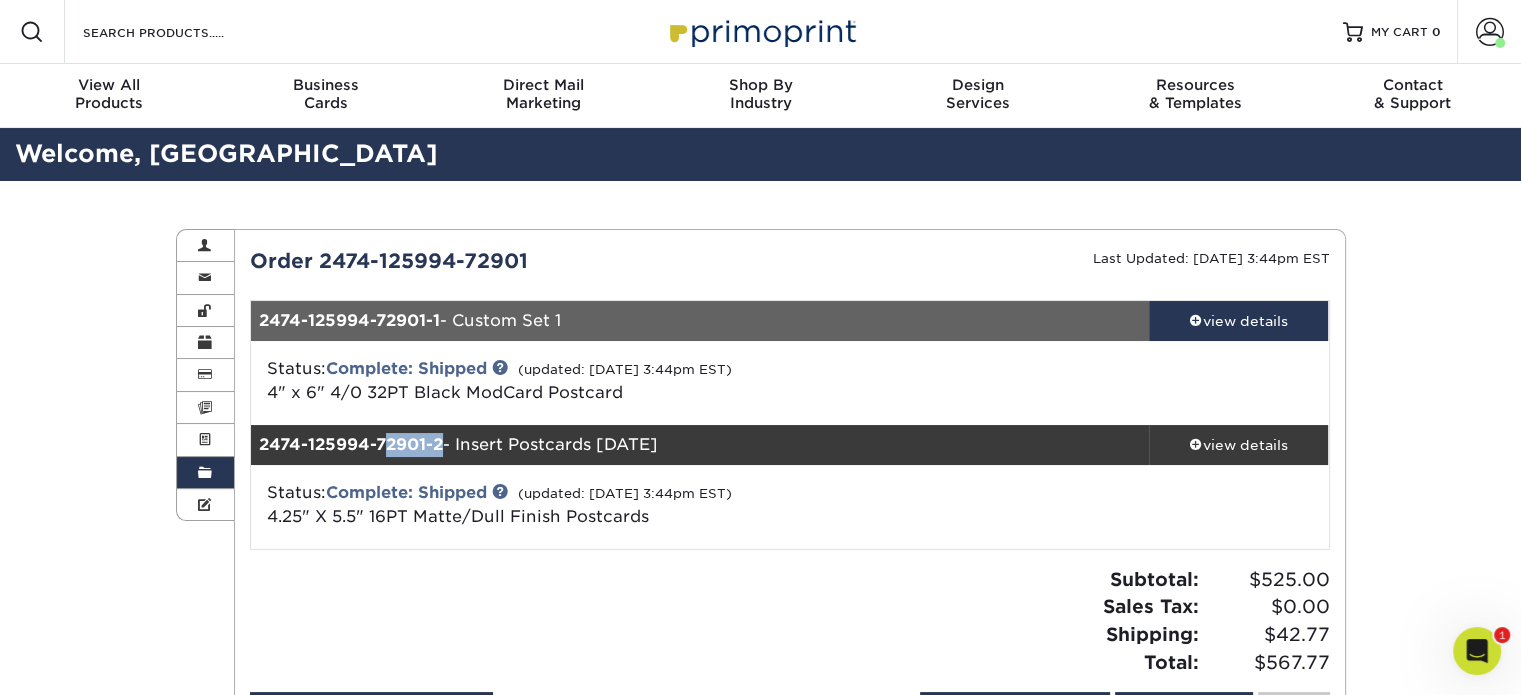 drag, startPoint x: 443, startPoint y: 441, endPoint x: 381, endPoint y: 449, distance: 62.514 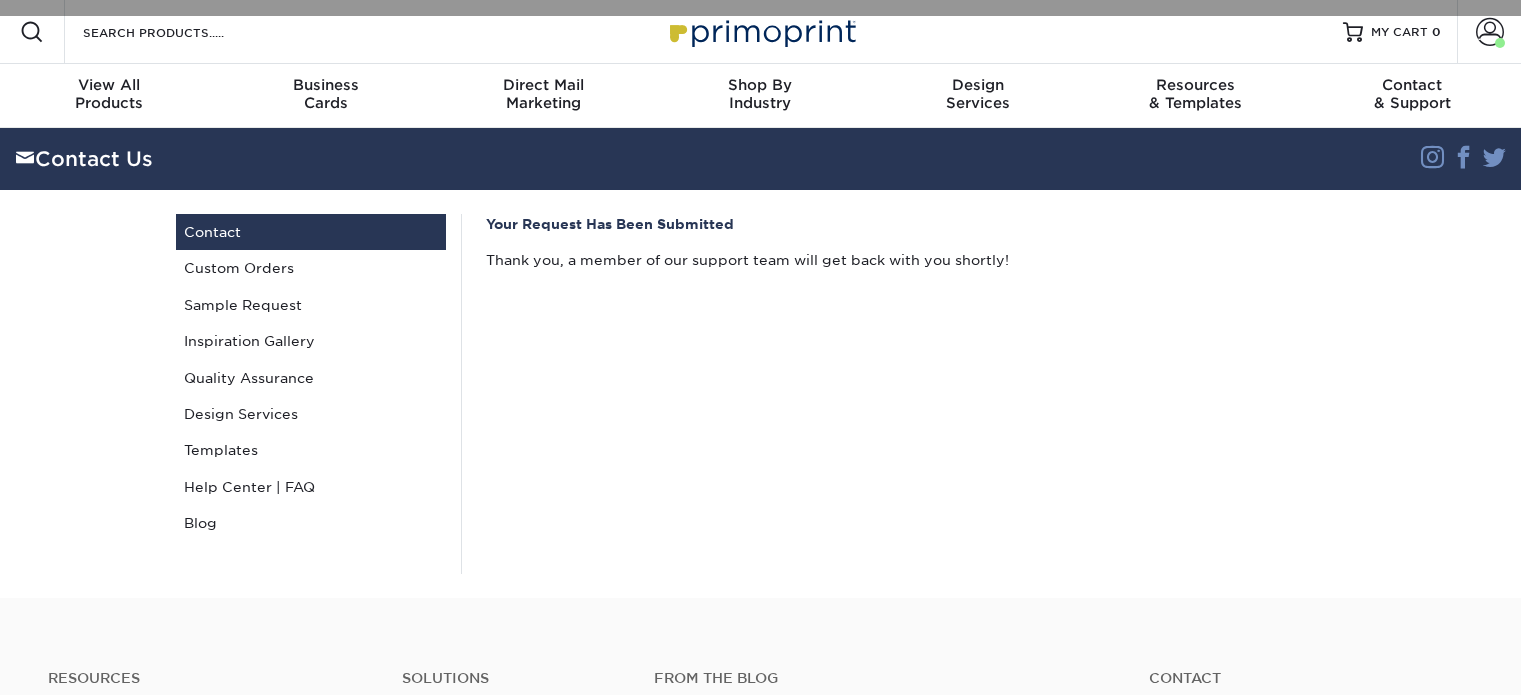 scroll, scrollTop: 0, scrollLeft: 0, axis: both 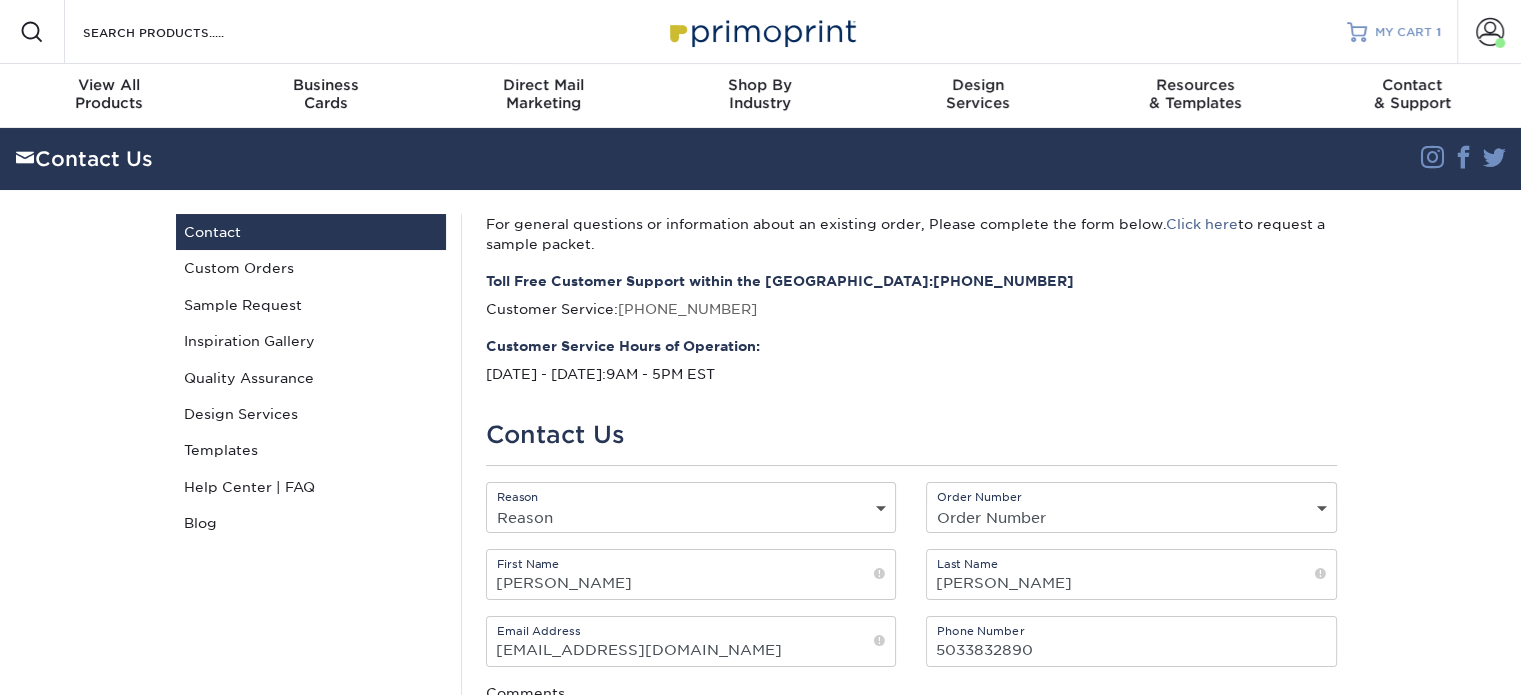 click on "MY CART" at bounding box center (1403, 32) 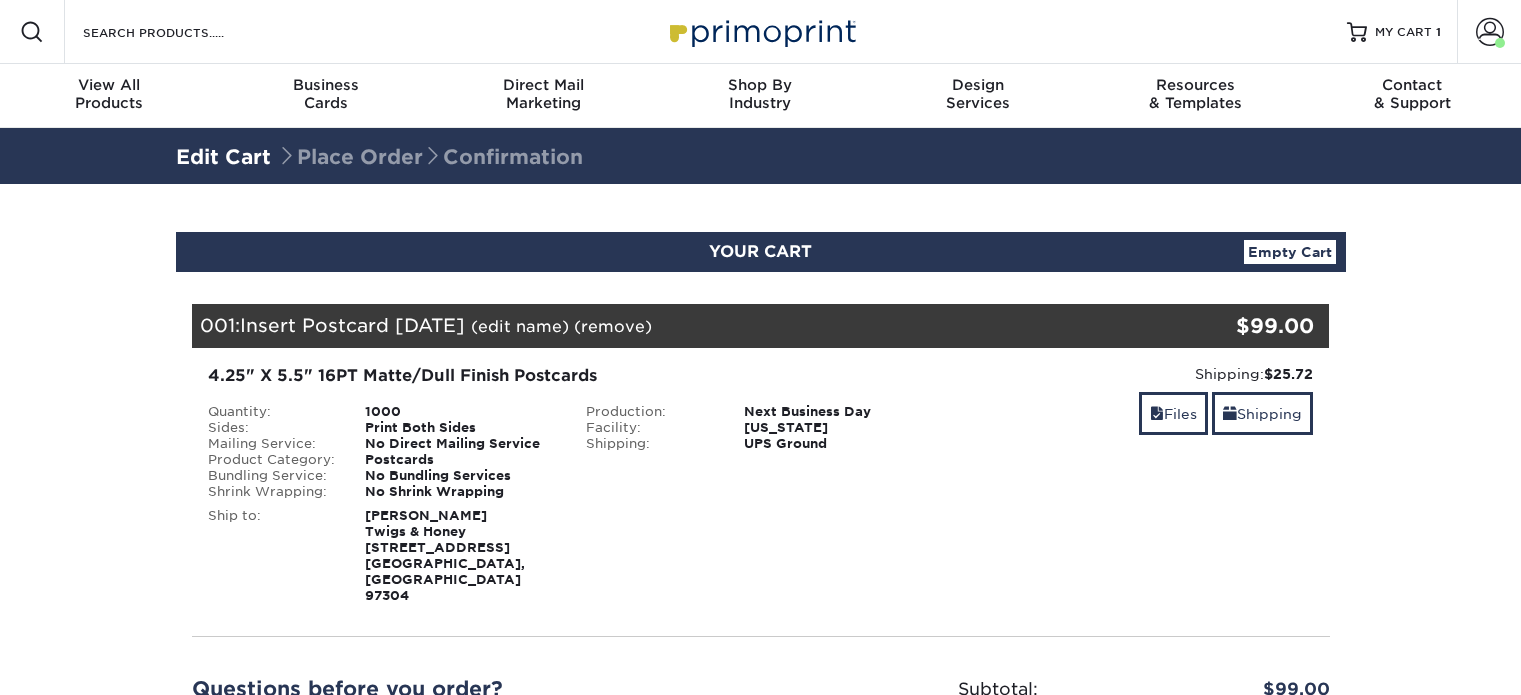 scroll, scrollTop: 0, scrollLeft: 0, axis: both 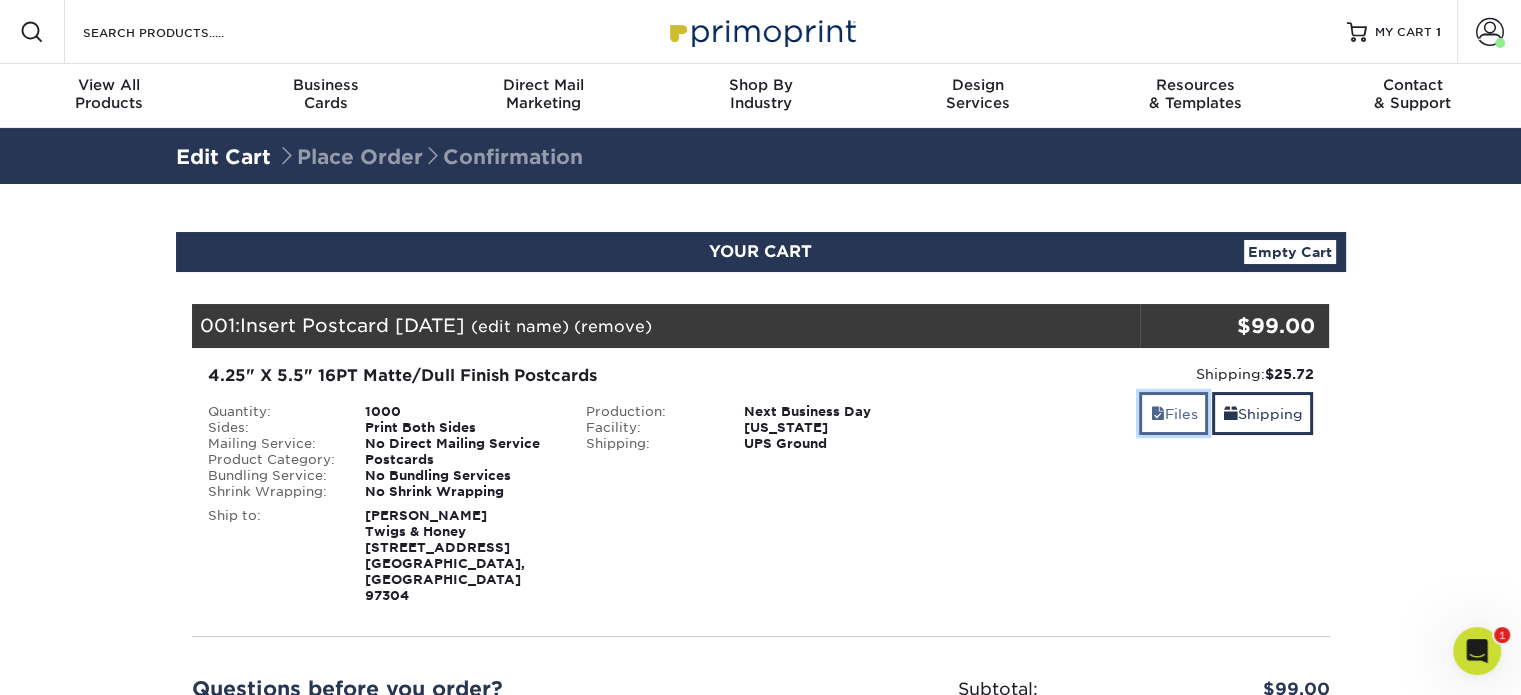 click on "Files" at bounding box center (1173, 413) 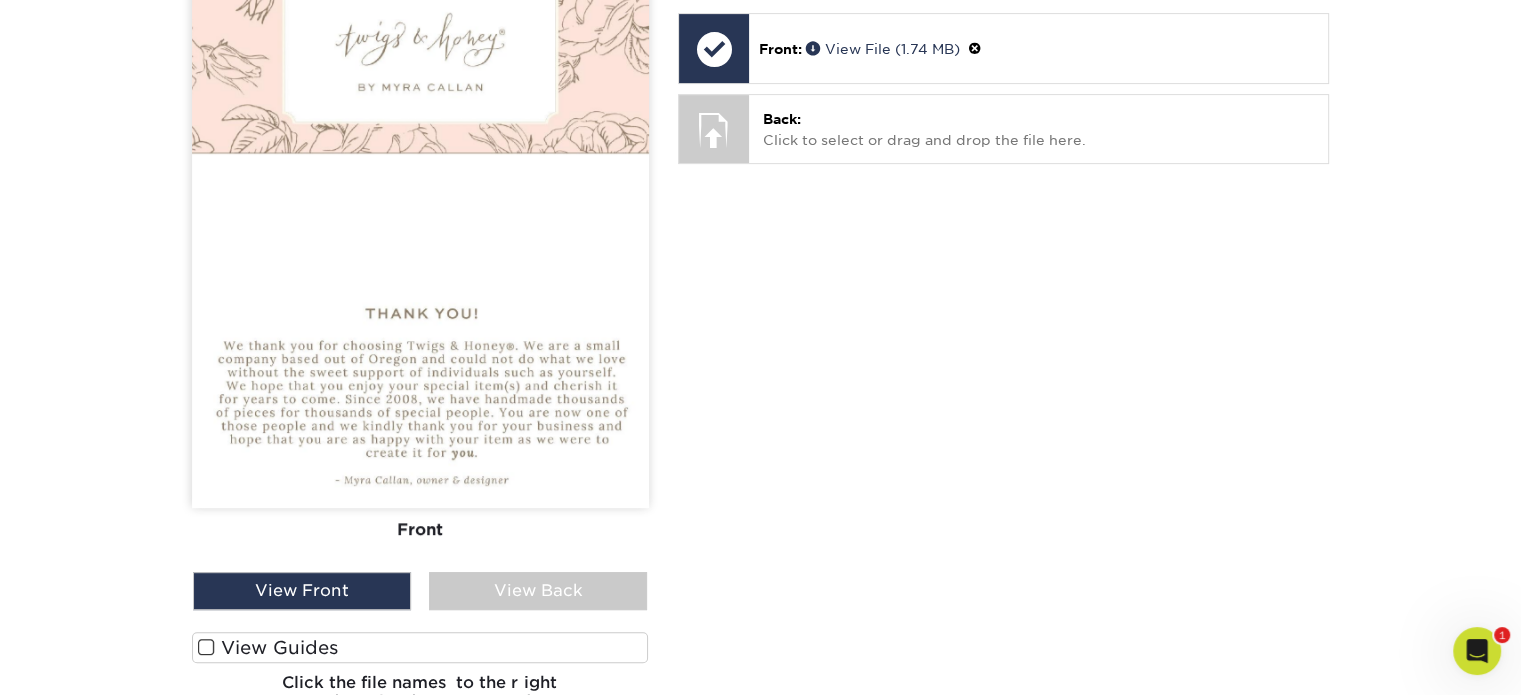 scroll, scrollTop: 744, scrollLeft: 0, axis: vertical 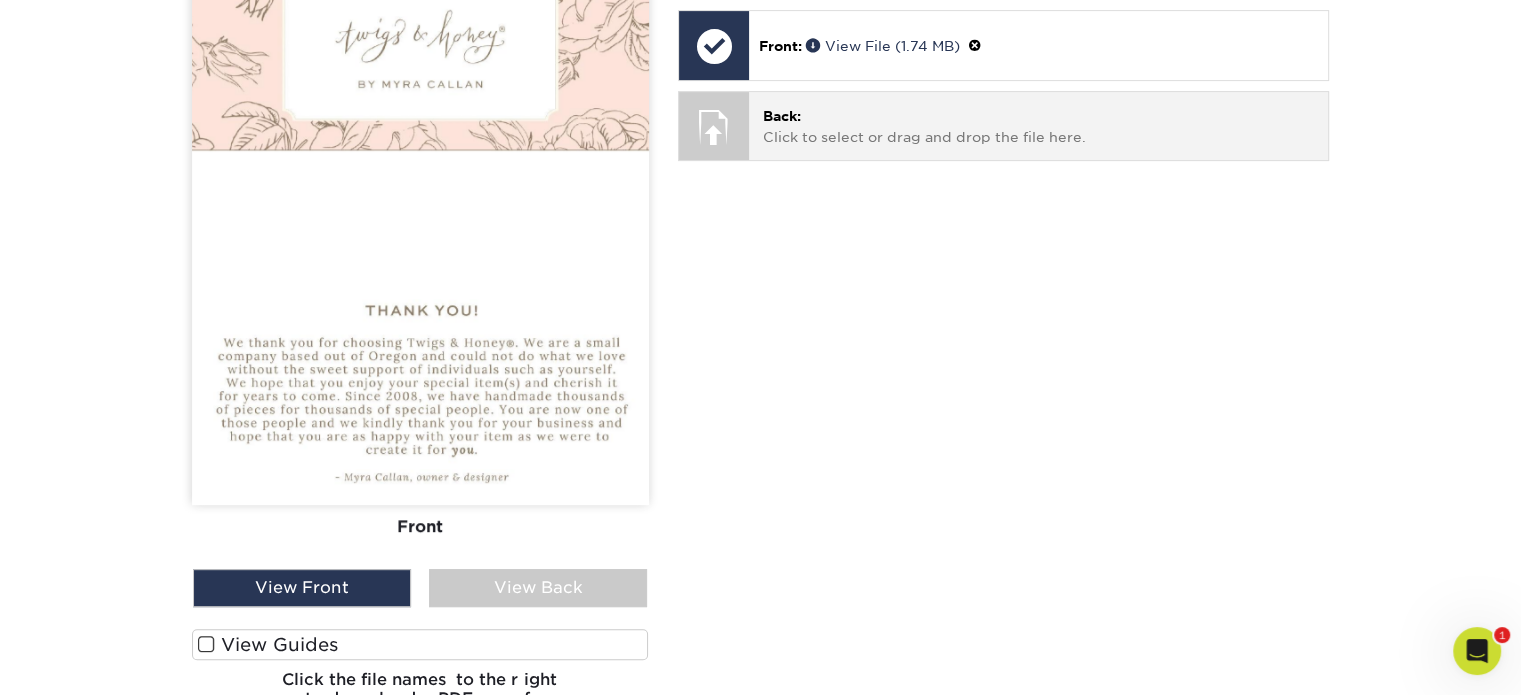 click on "Back: Click to select or drag and drop the file here." at bounding box center [1038, 126] 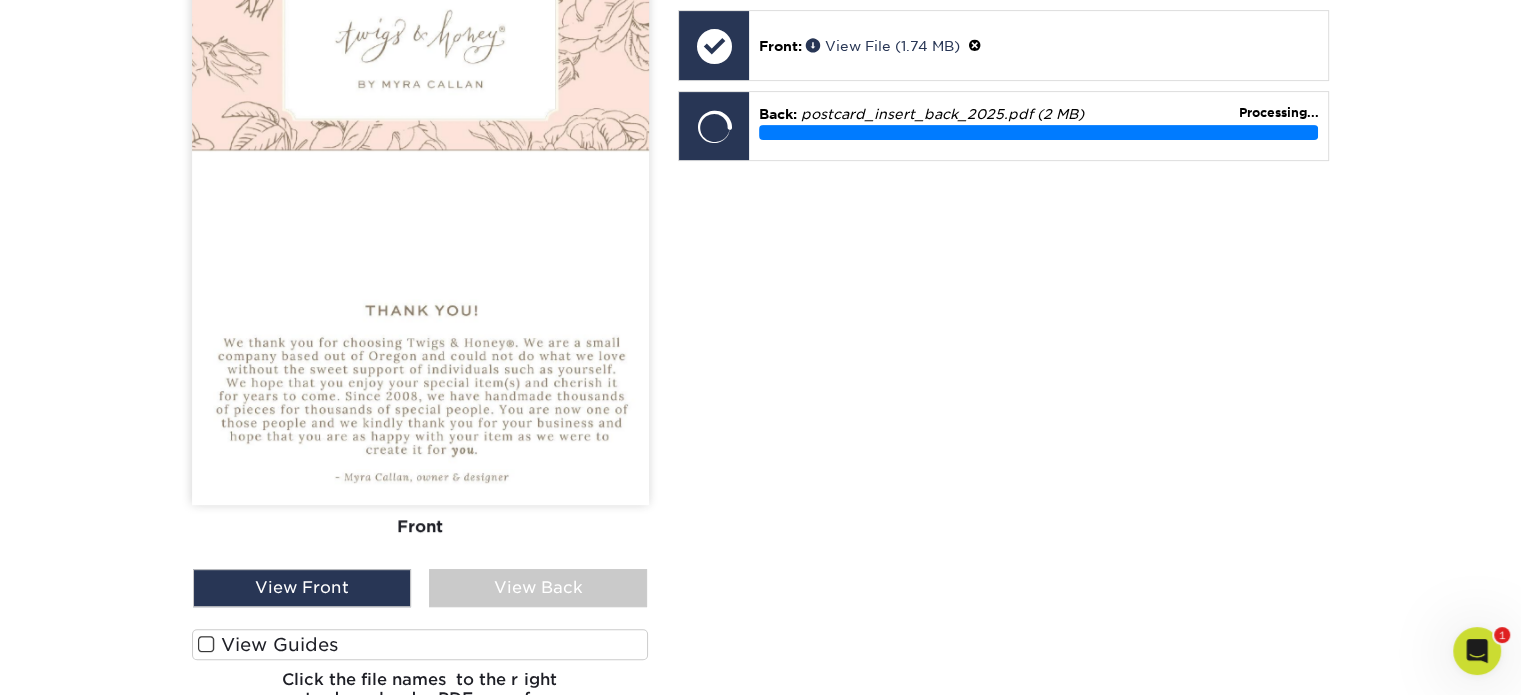 click on "View Guides" at bounding box center (420, 644) 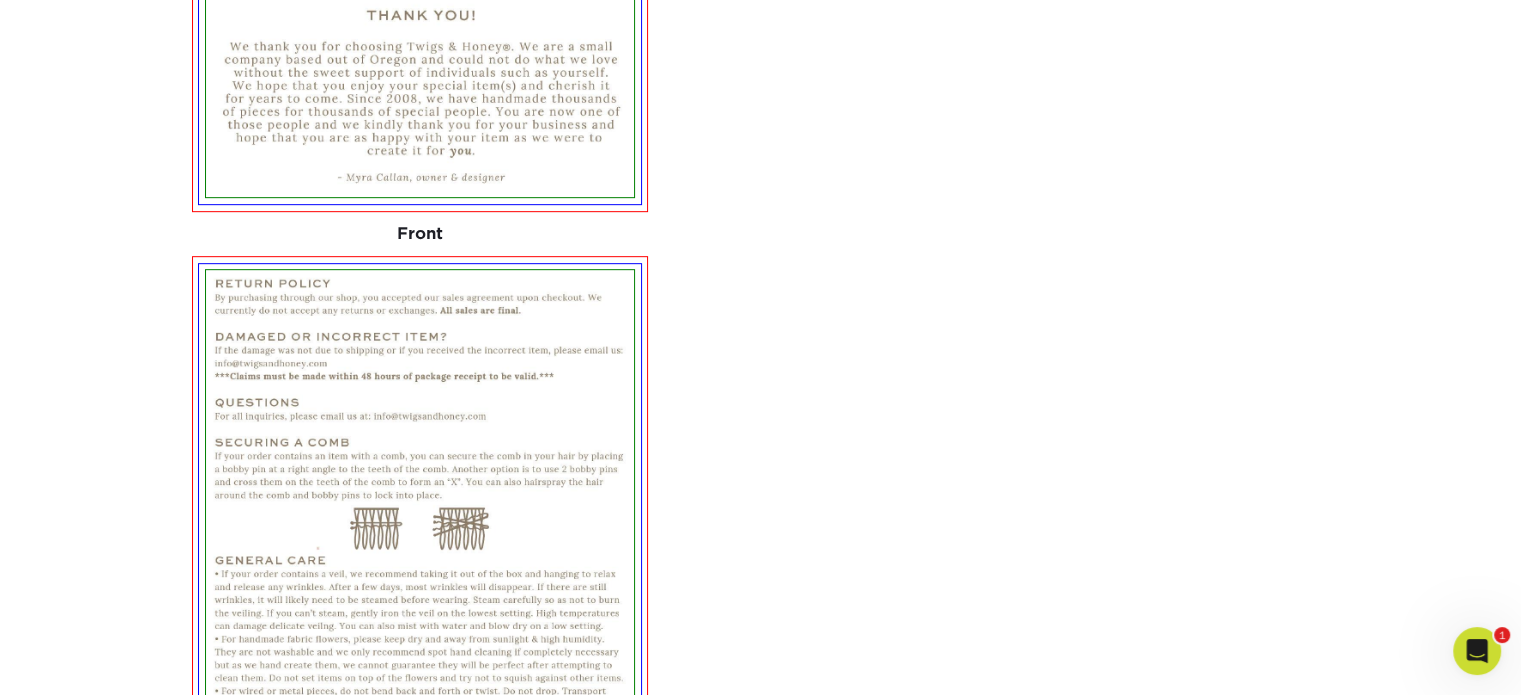 scroll, scrollTop: 1354, scrollLeft: 0, axis: vertical 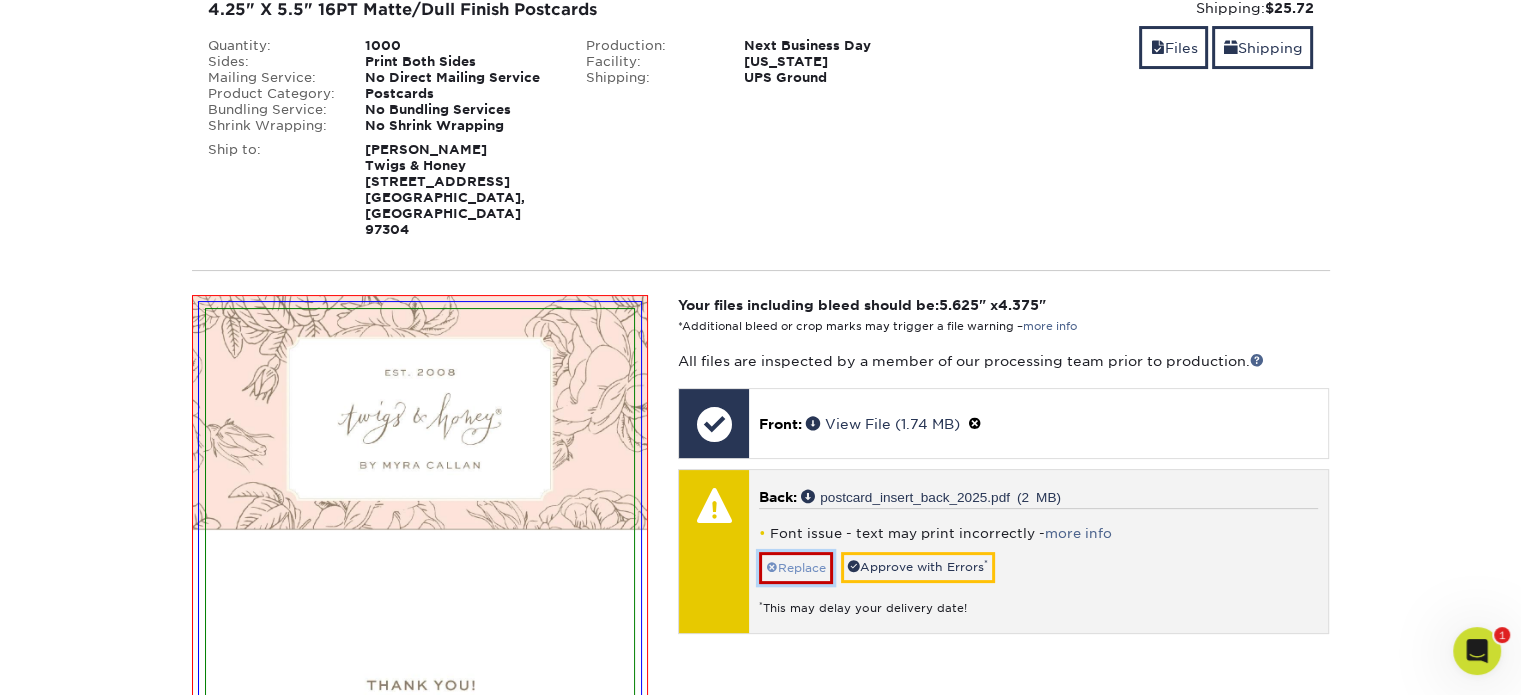 click on "Replace" at bounding box center (796, 568) 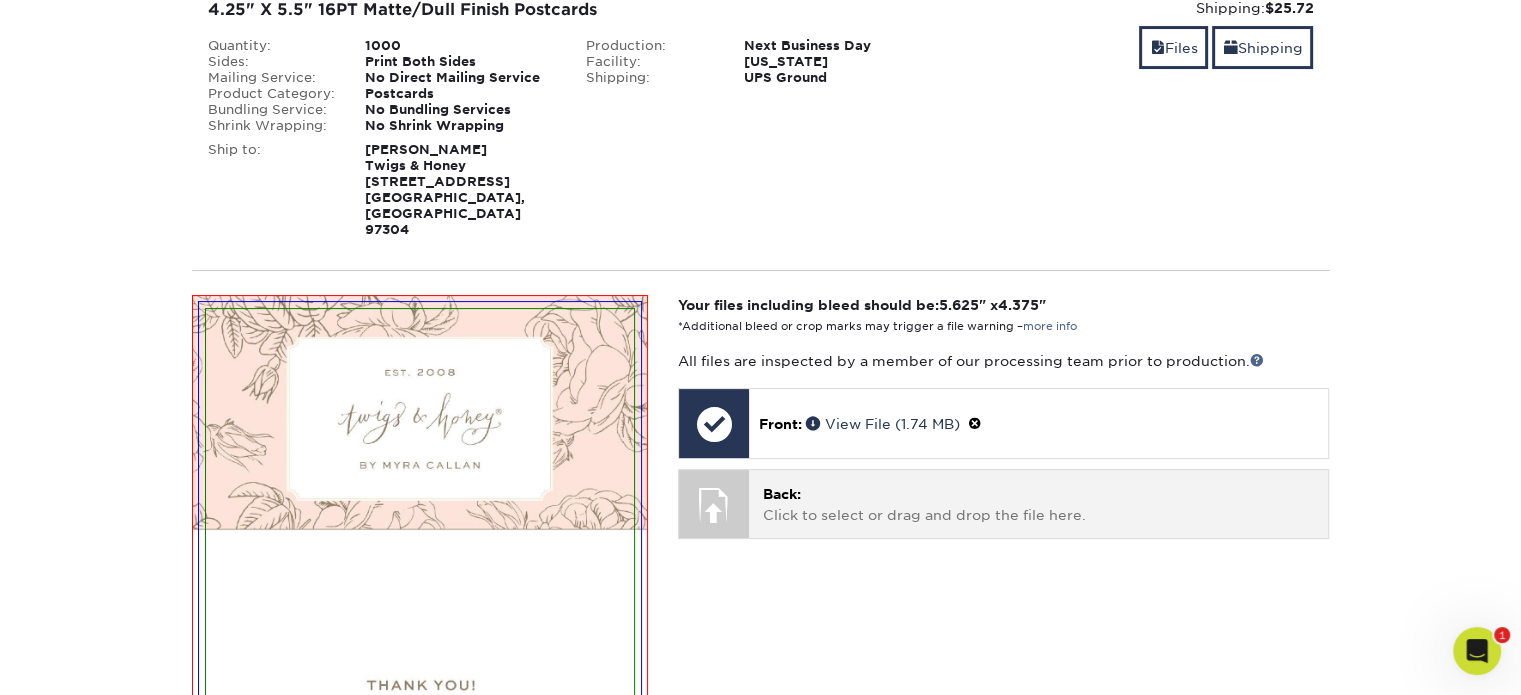 click on "Back: Click to select or drag and drop the file here." at bounding box center [1038, 504] 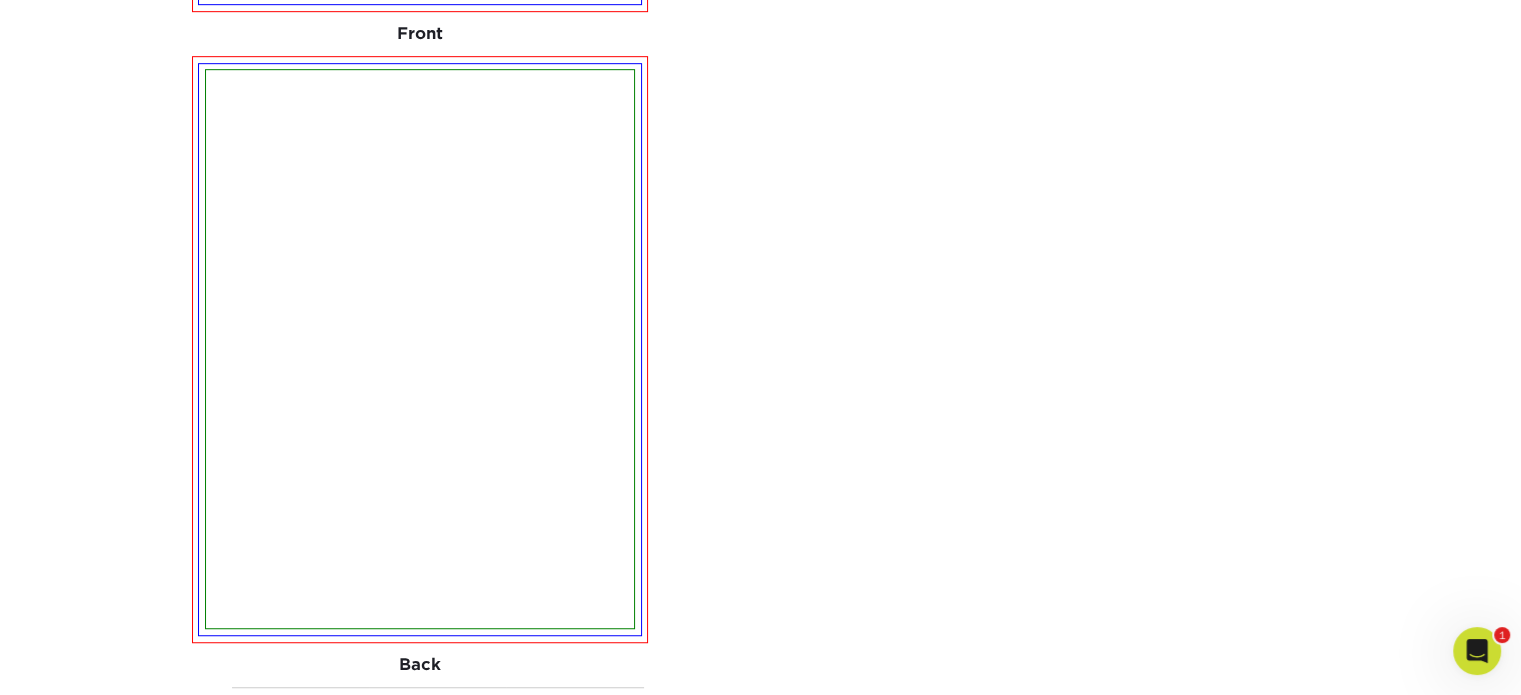 scroll, scrollTop: 1247, scrollLeft: 0, axis: vertical 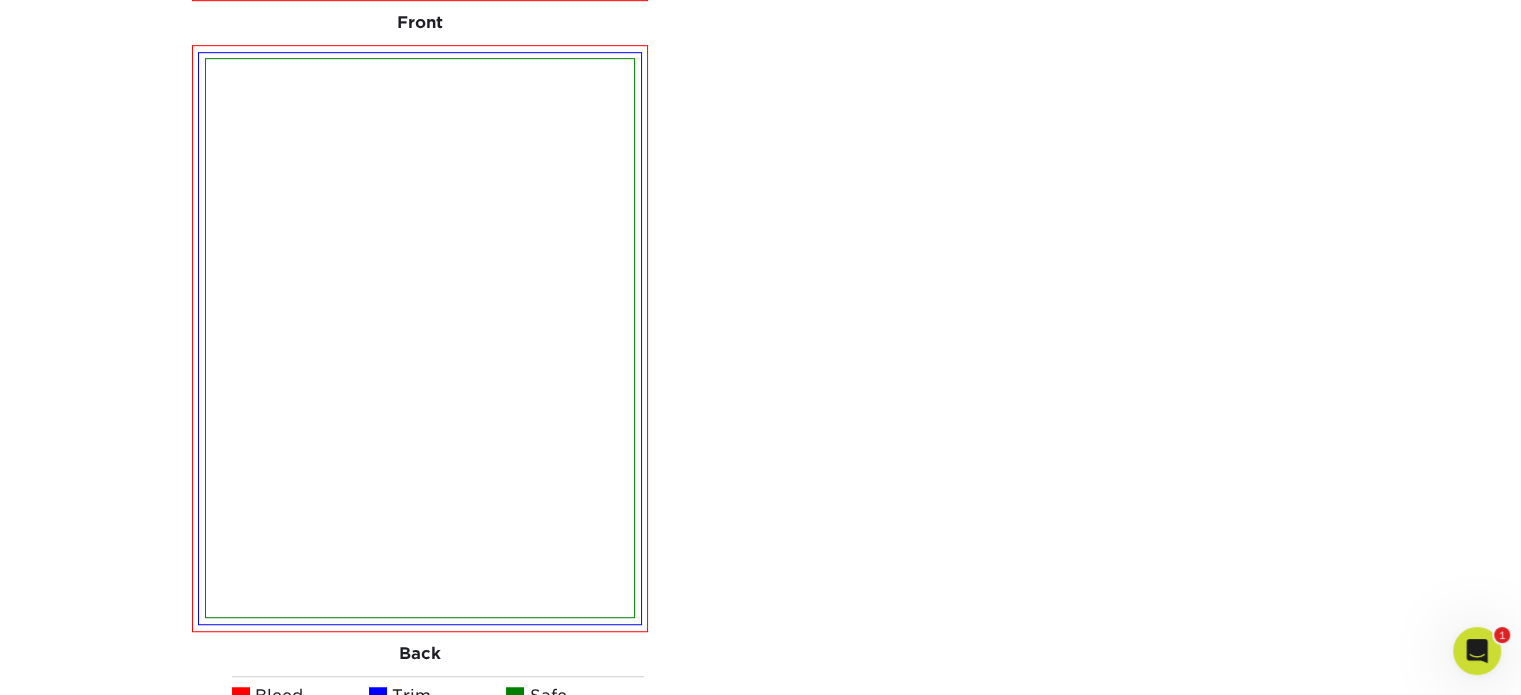 click on "Your files including bleed should be:  5.625 " x  4.375 "
*Additional bleed or crop marks may trigger a file warning –  more info
All files are inspected by a member of our processing team prior to production.
Front: Click to select or drag and drop the file here.
Choose file
Front:   valery-bcd-front.tiff
0%
Front:    front-set1.pdf" at bounding box center [1003, 122] 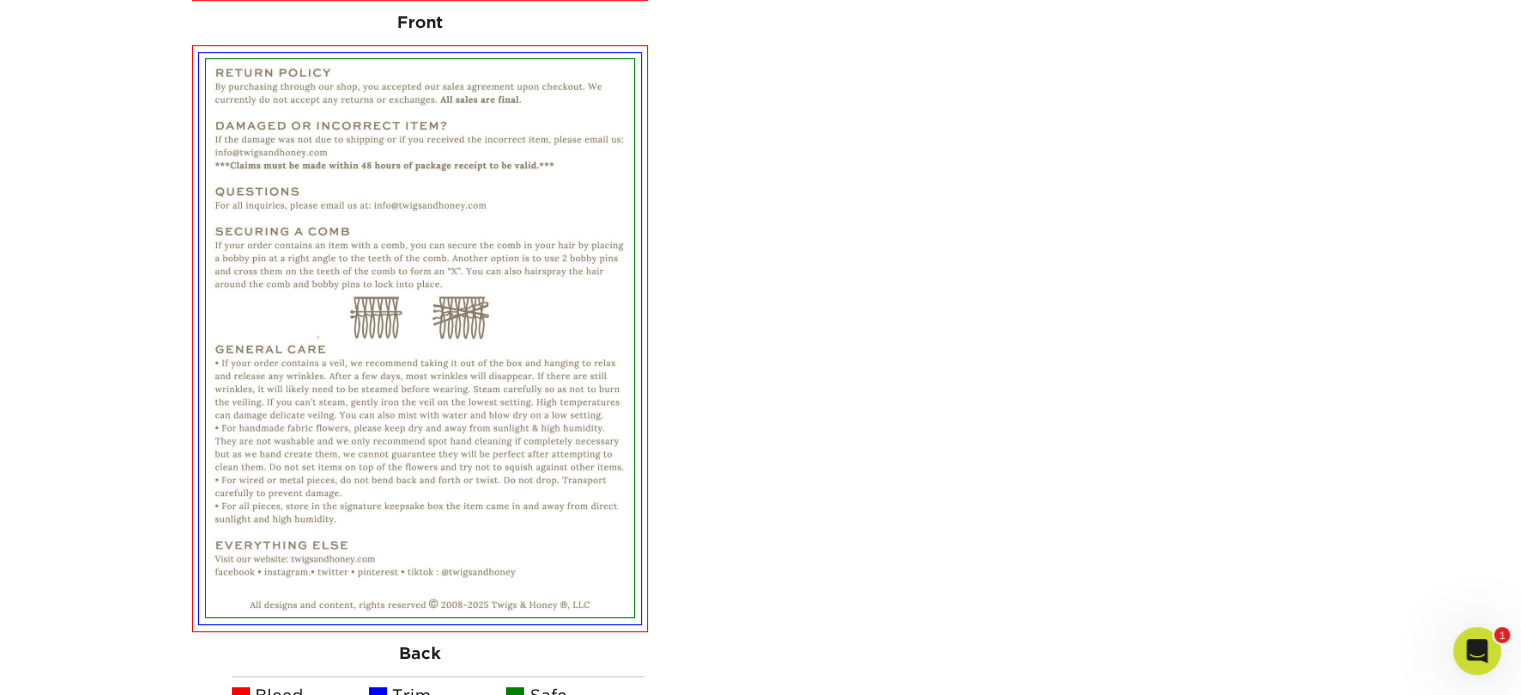 scroll, scrollTop: 639, scrollLeft: 0, axis: vertical 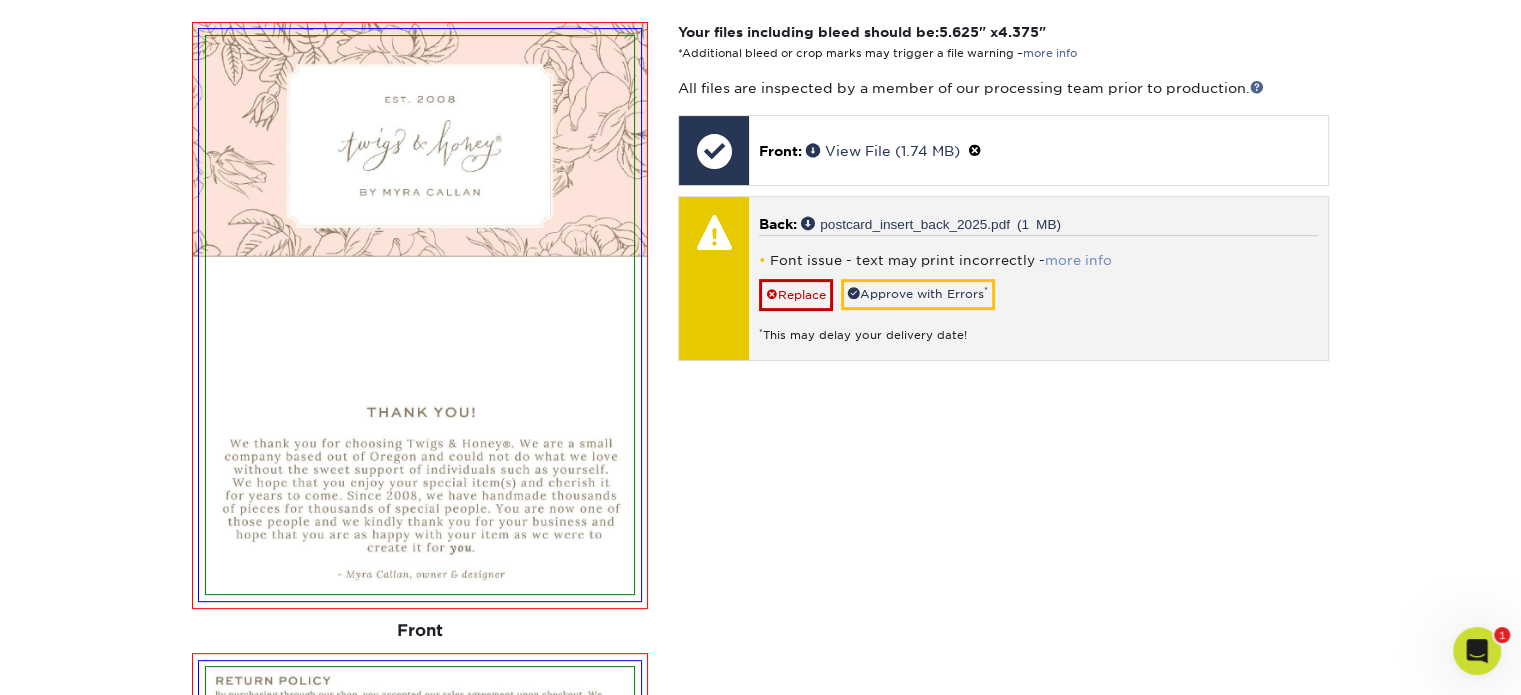 click on "more info" at bounding box center [1078, 260] 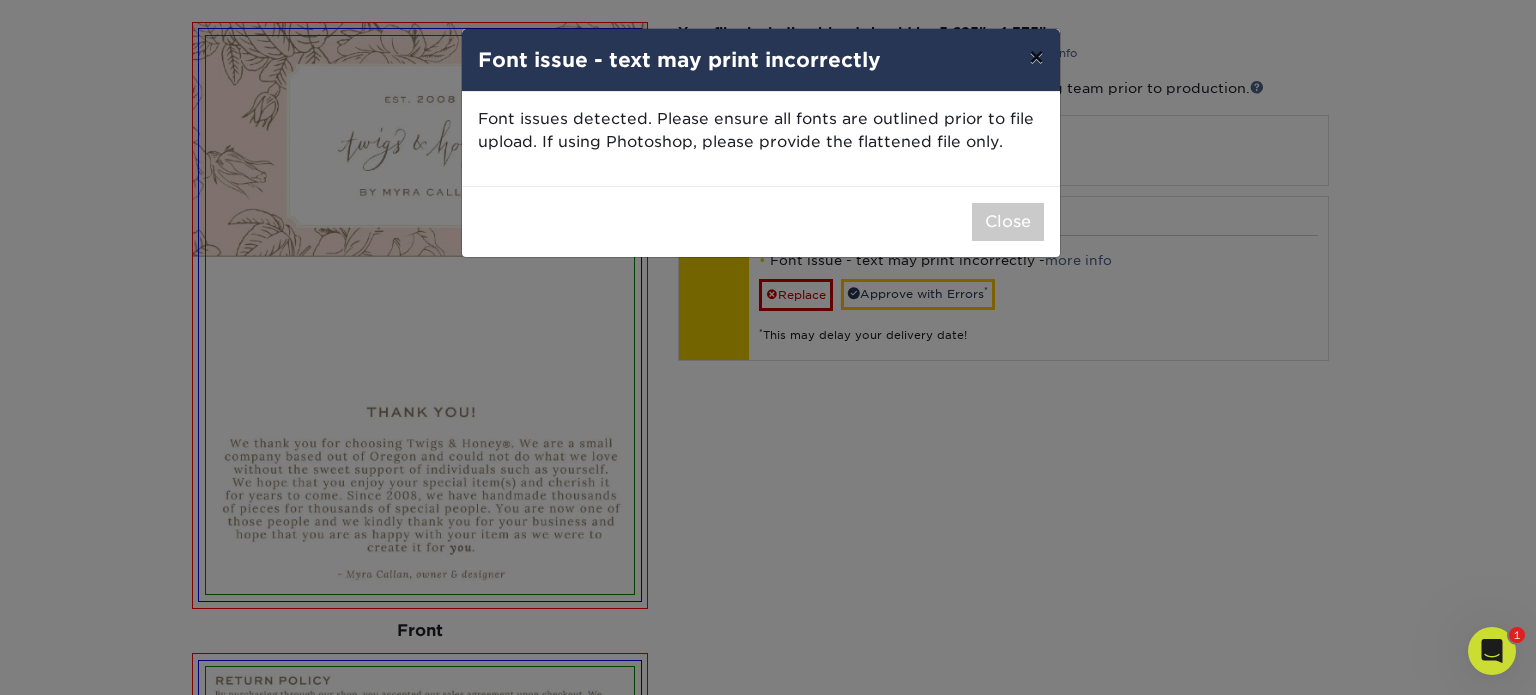 click on "×" at bounding box center [1036, 57] 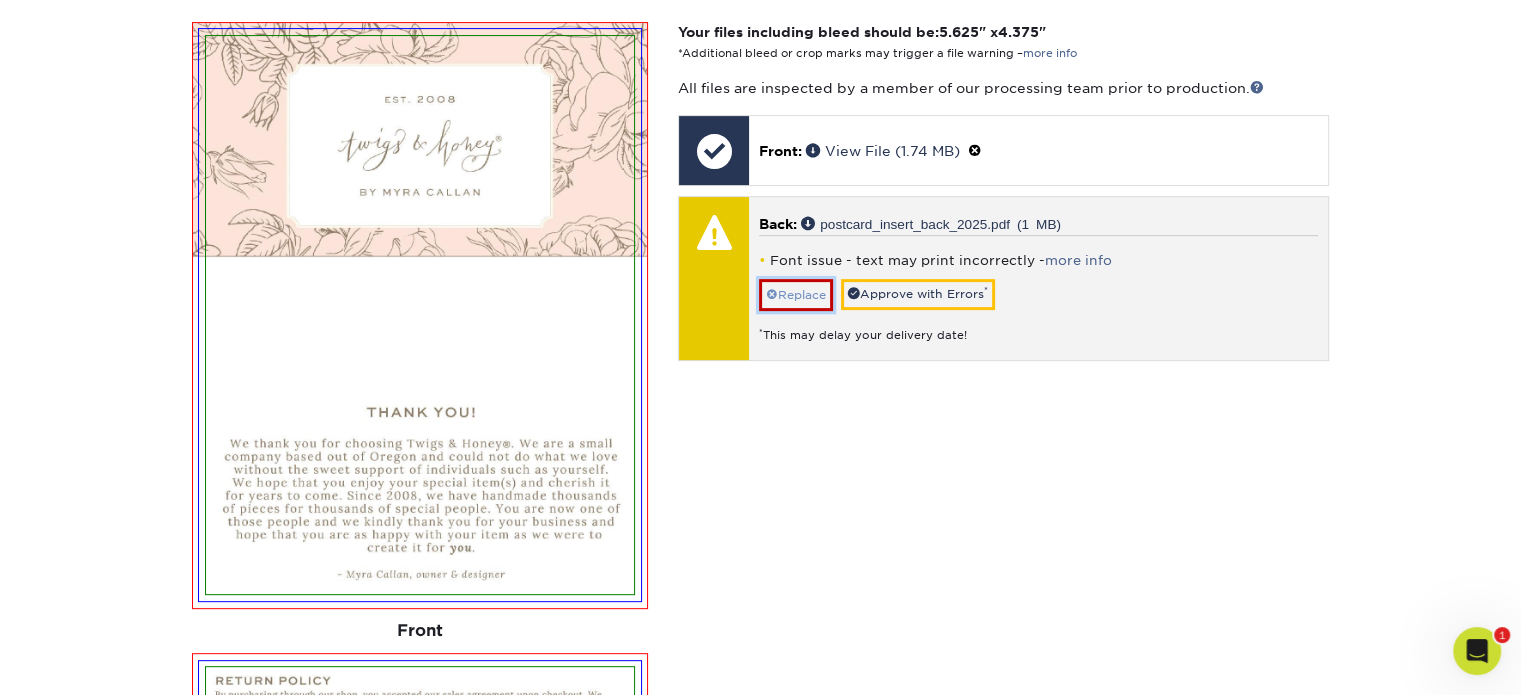 click on "Replace" at bounding box center (796, 295) 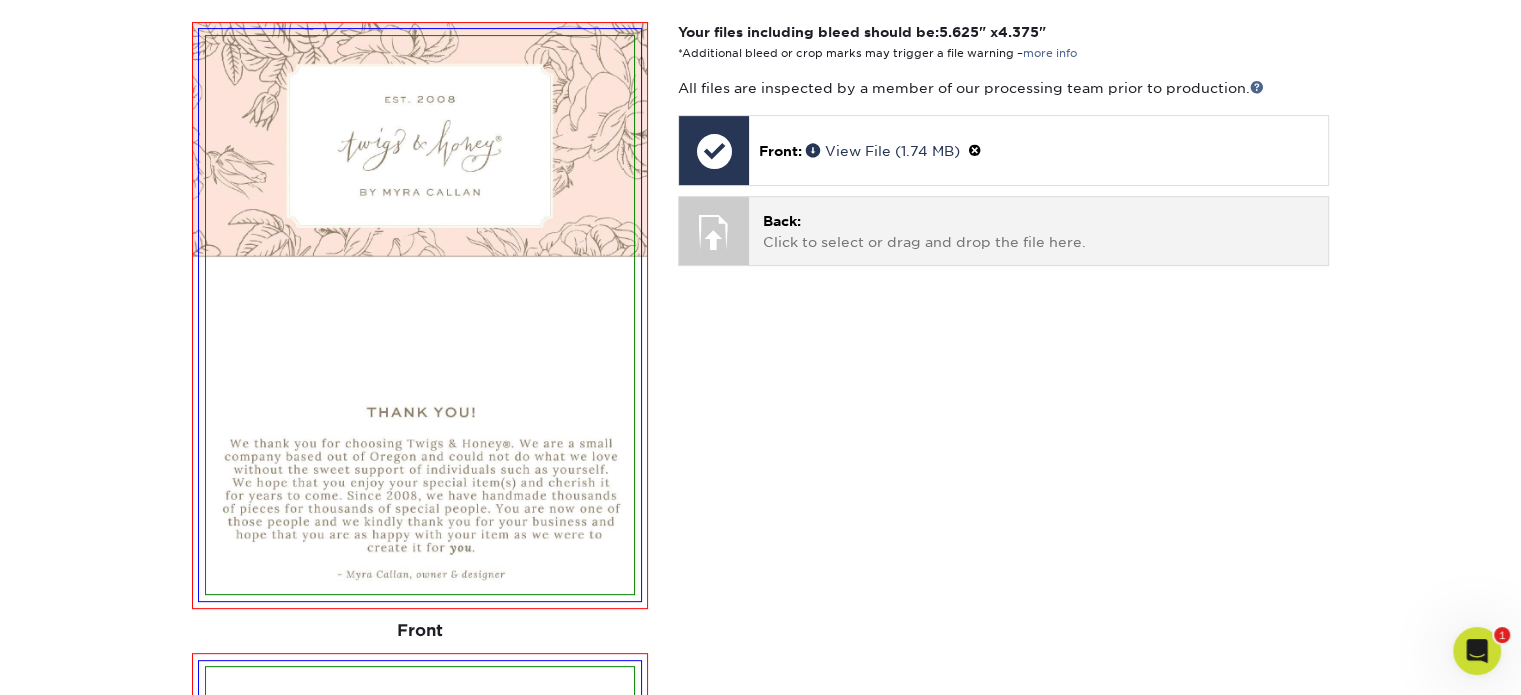 click on "Back: Click to select or drag and drop the file here." at bounding box center (1038, 231) 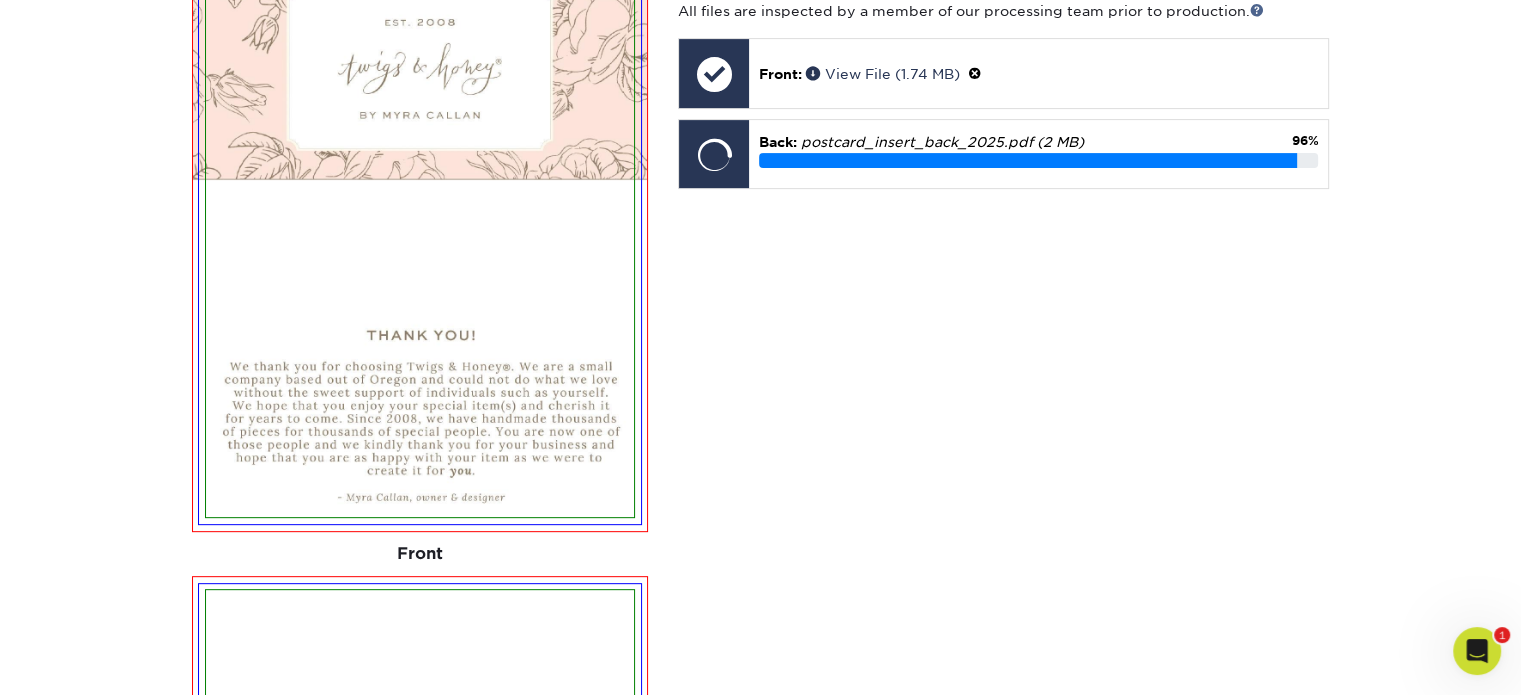 scroll, scrollTop: 720, scrollLeft: 0, axis: vertical 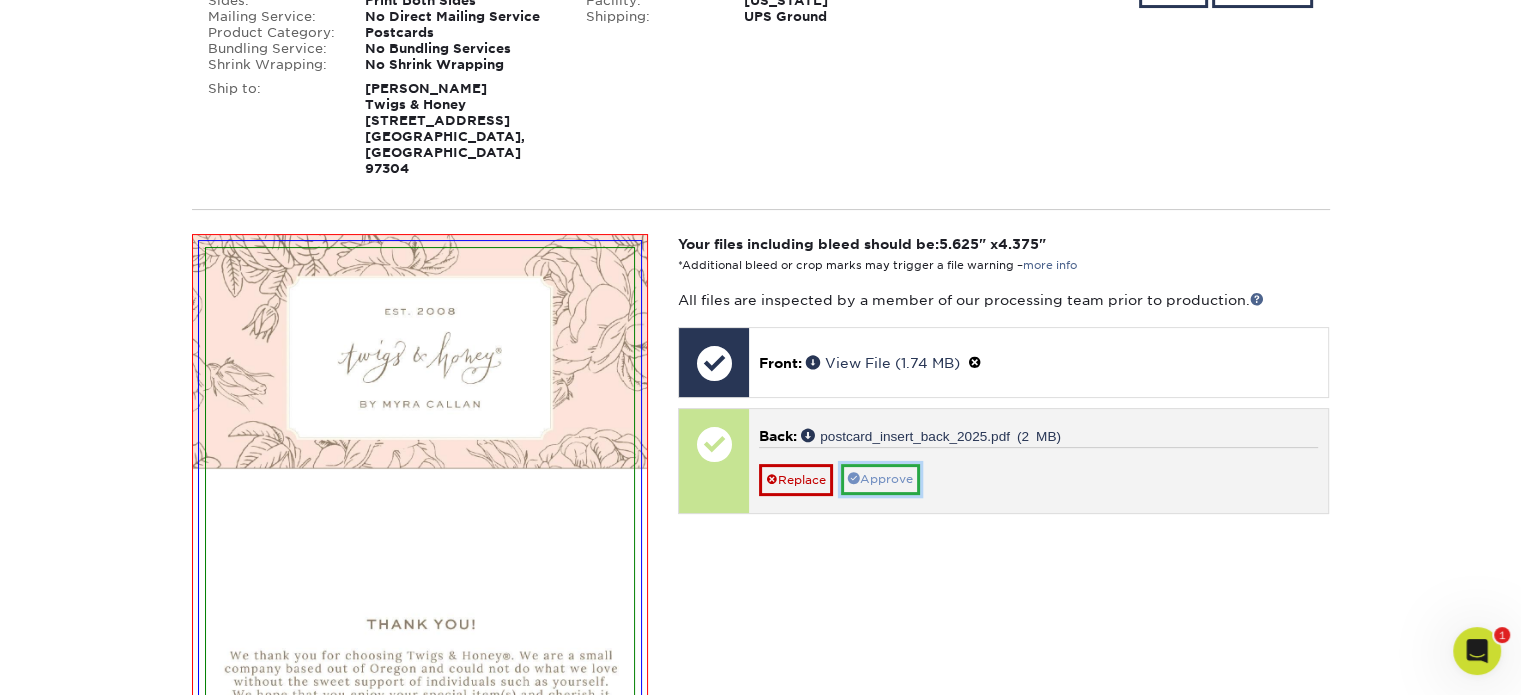 click on "Approve" at bounding box center (880, 479) 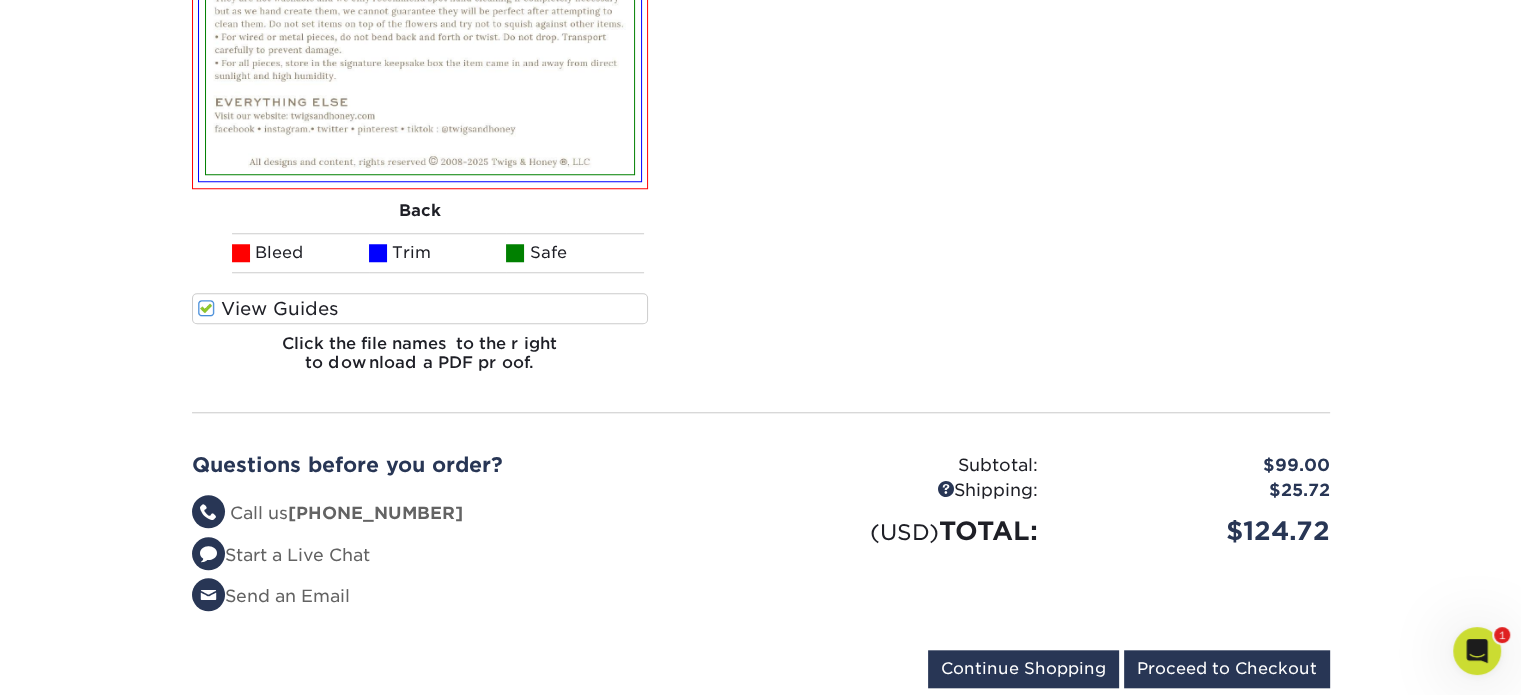 scroll, scrollTop: 1771, scrollLeft: 0, axis: vertical 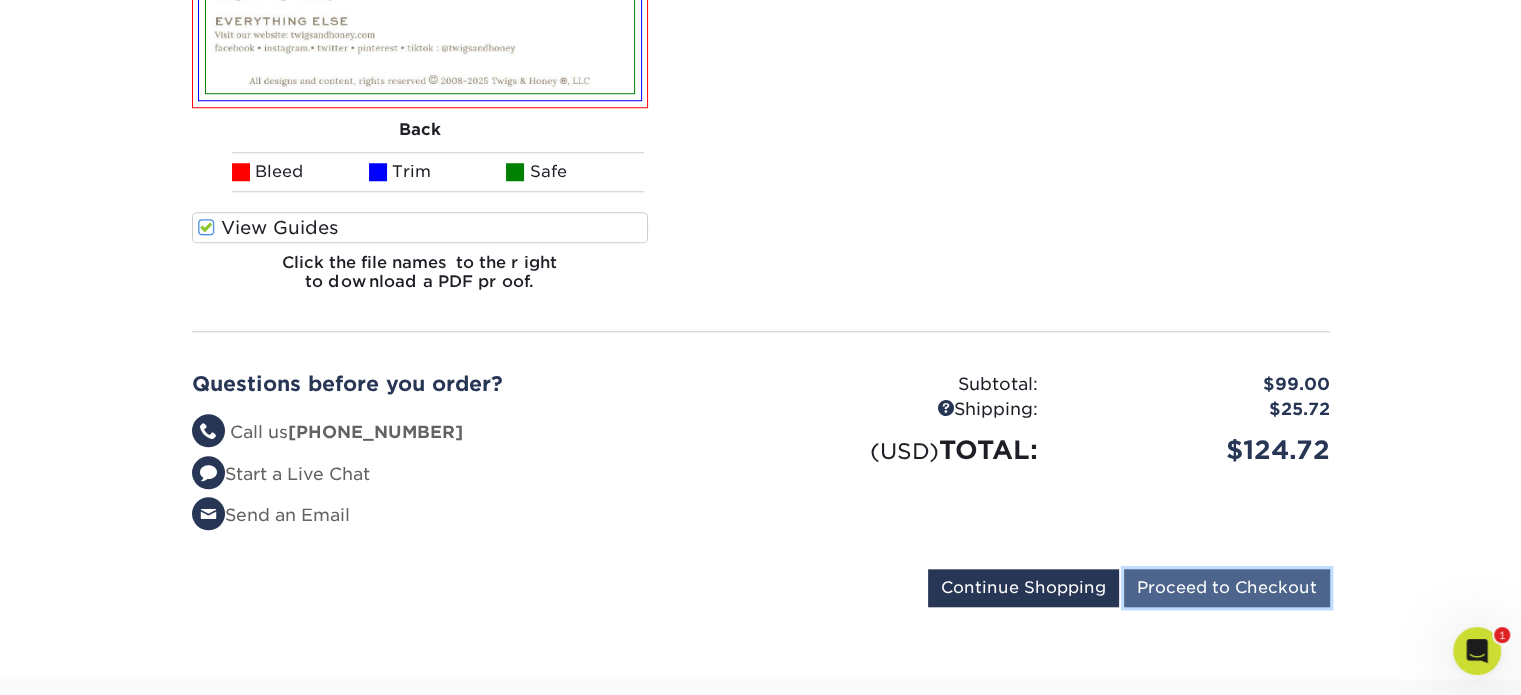 click on "Proceed to Checkout" at bounding box center [1227, 588] 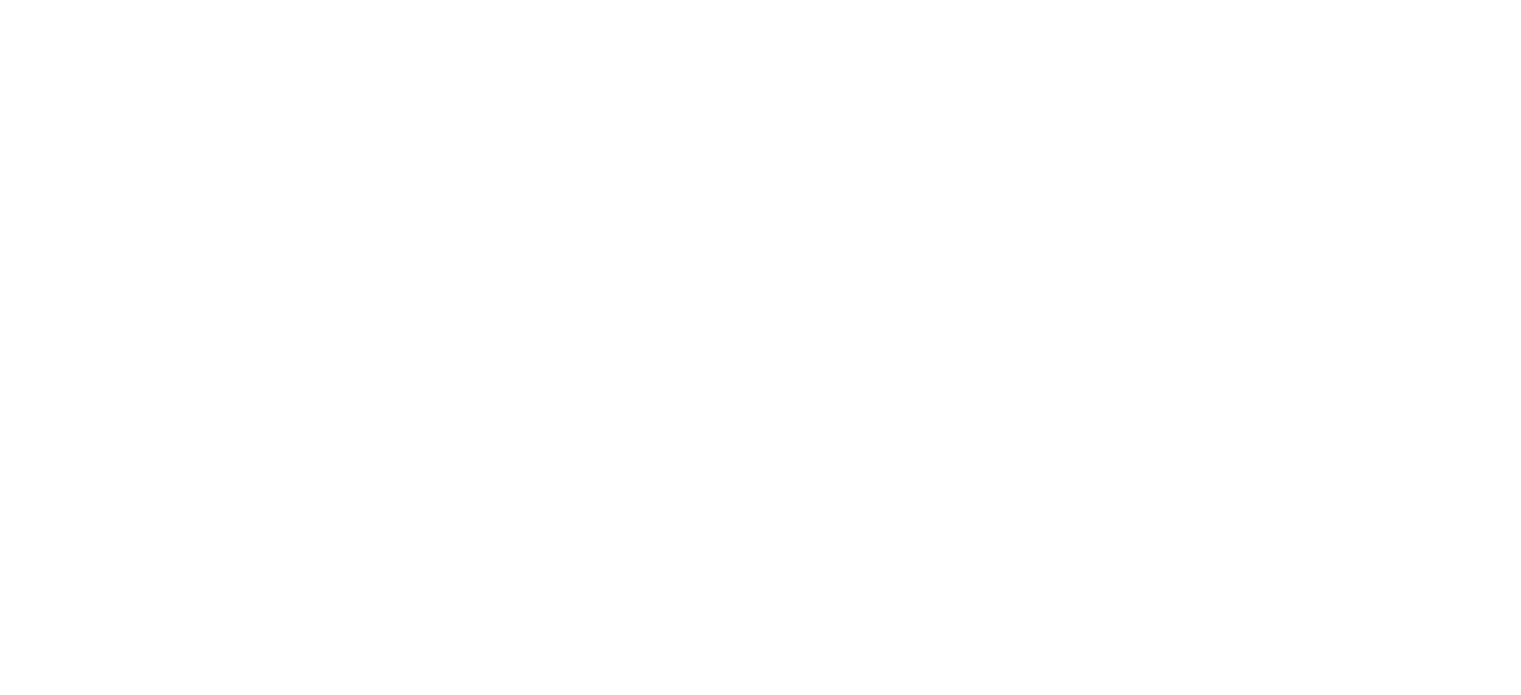 scroll, scrollTop: 0, scrollLeft: 0, axis: both 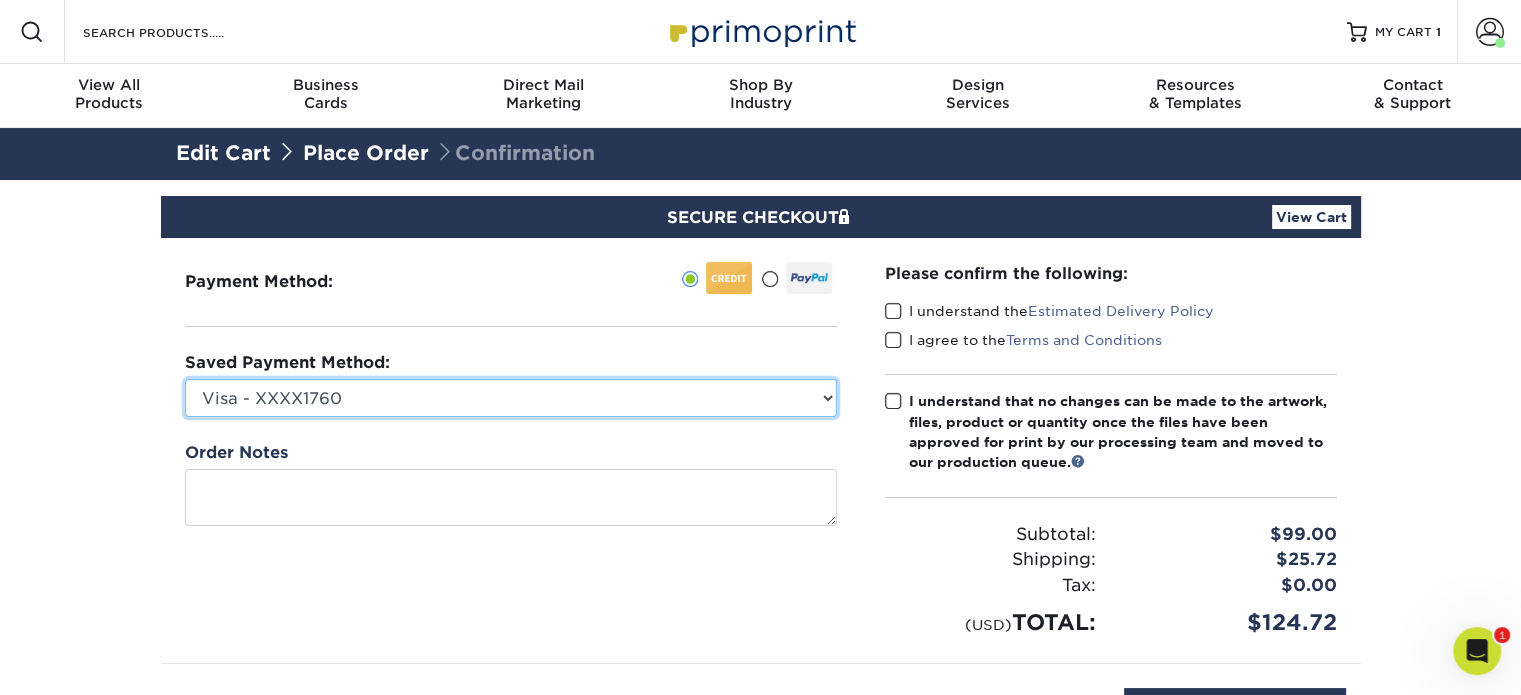 click on "Visa - XXXX1760 Visa - XXXX2108 New Credit Card" at bounding box center (511, 398) 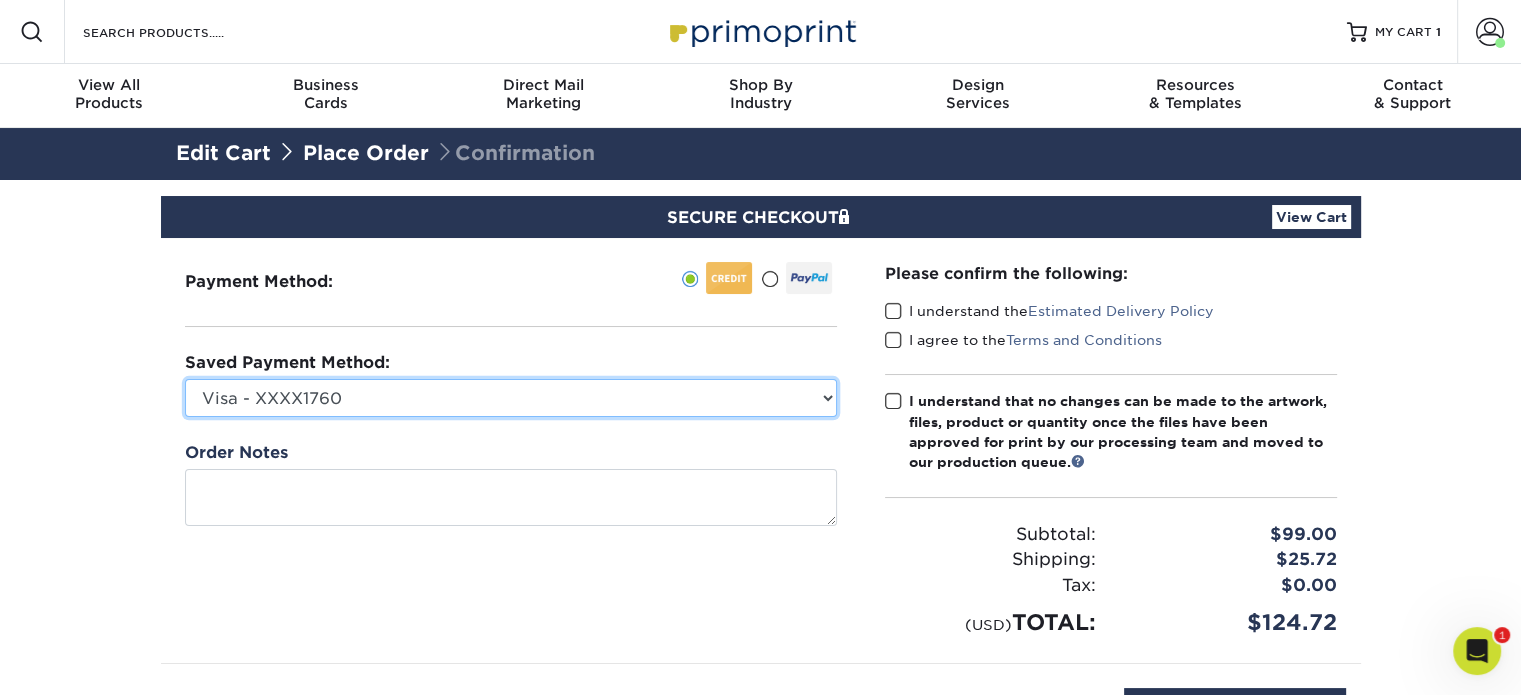 select 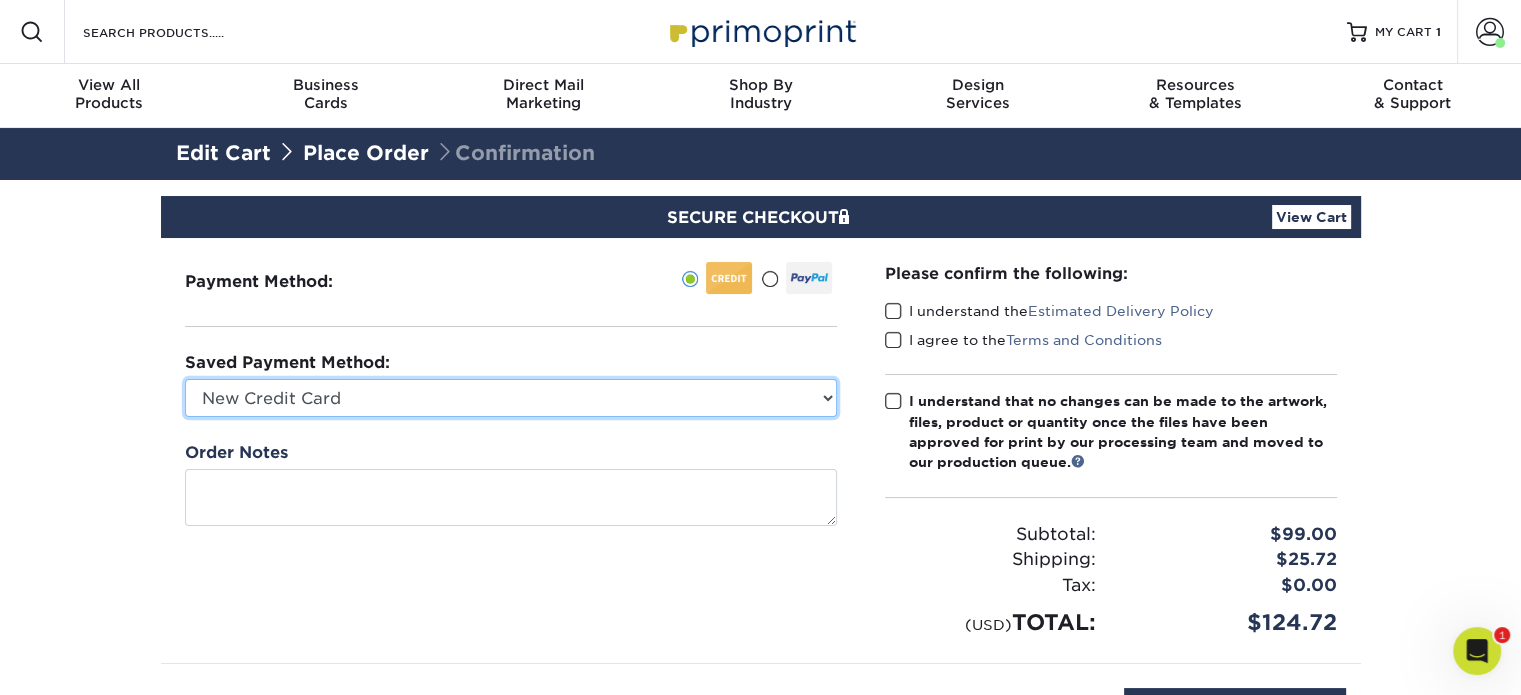 click on "Visa - XXXX1760 Visa - XXXX2108 New Credit Card" at bounding box center [511, 398] 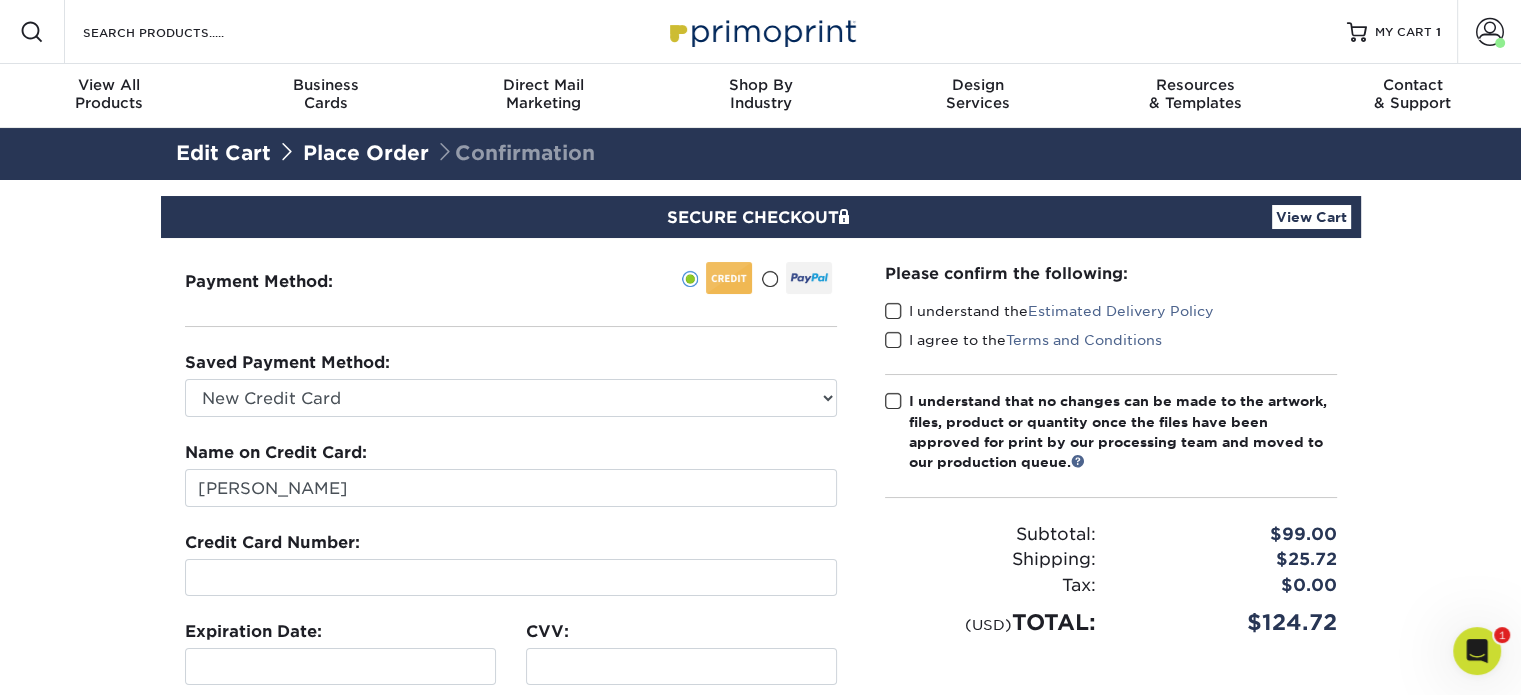 click at bounding box center (511, 577) 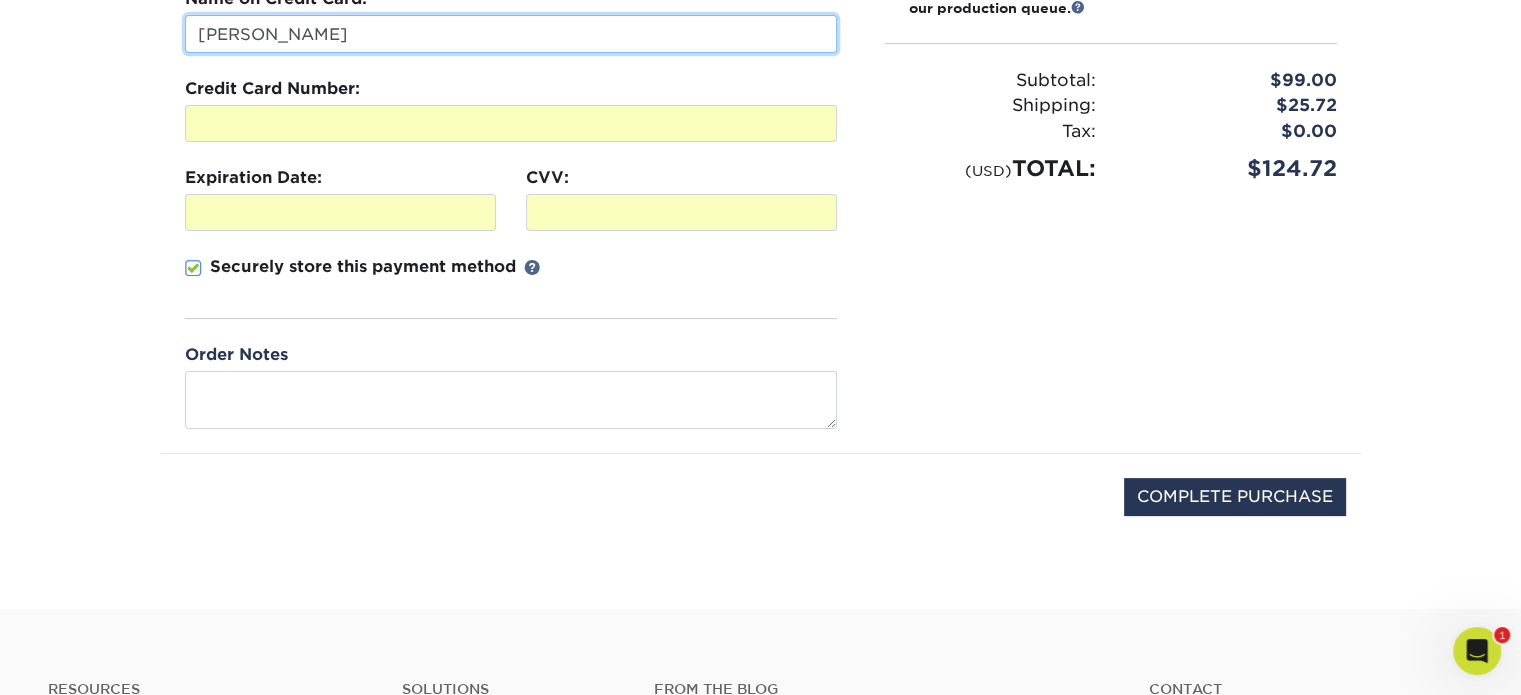 scroll, scrollTop: 456, scrollLeft: 0, axis: vertical 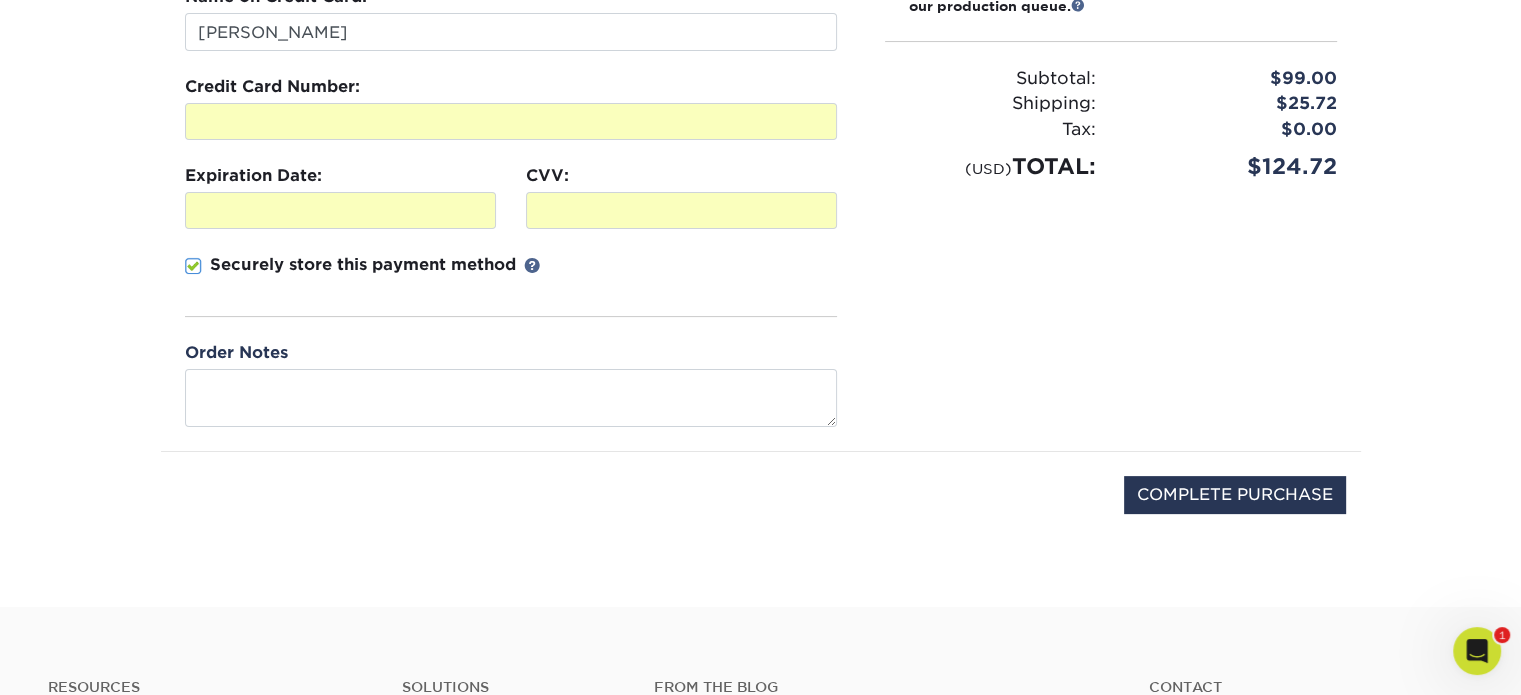 drag, startPoint x: 1352, startPoint y: 173, endPoint x: 1275, endPoint y: 165, distance: 77.41447 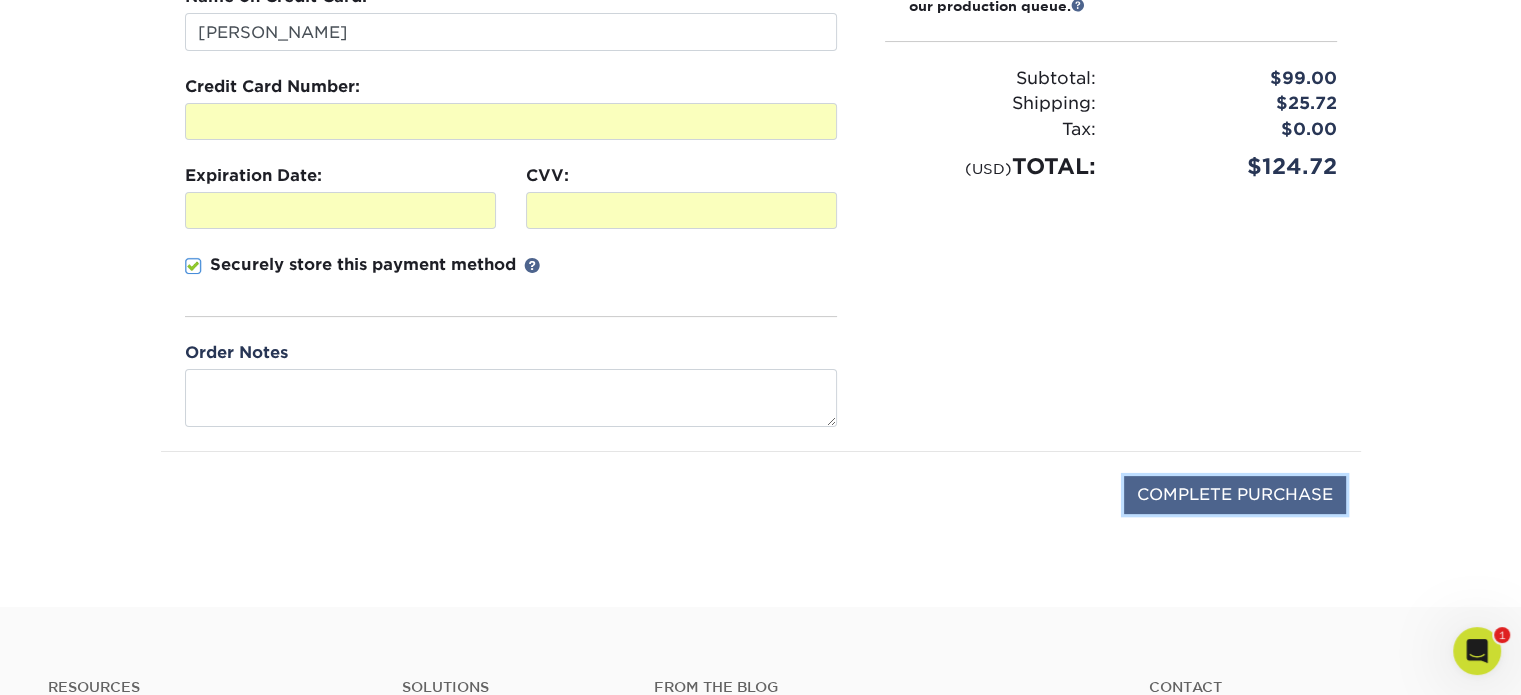 click on "COMPLETE PURCHASE" at bounding box center (1235, 495) 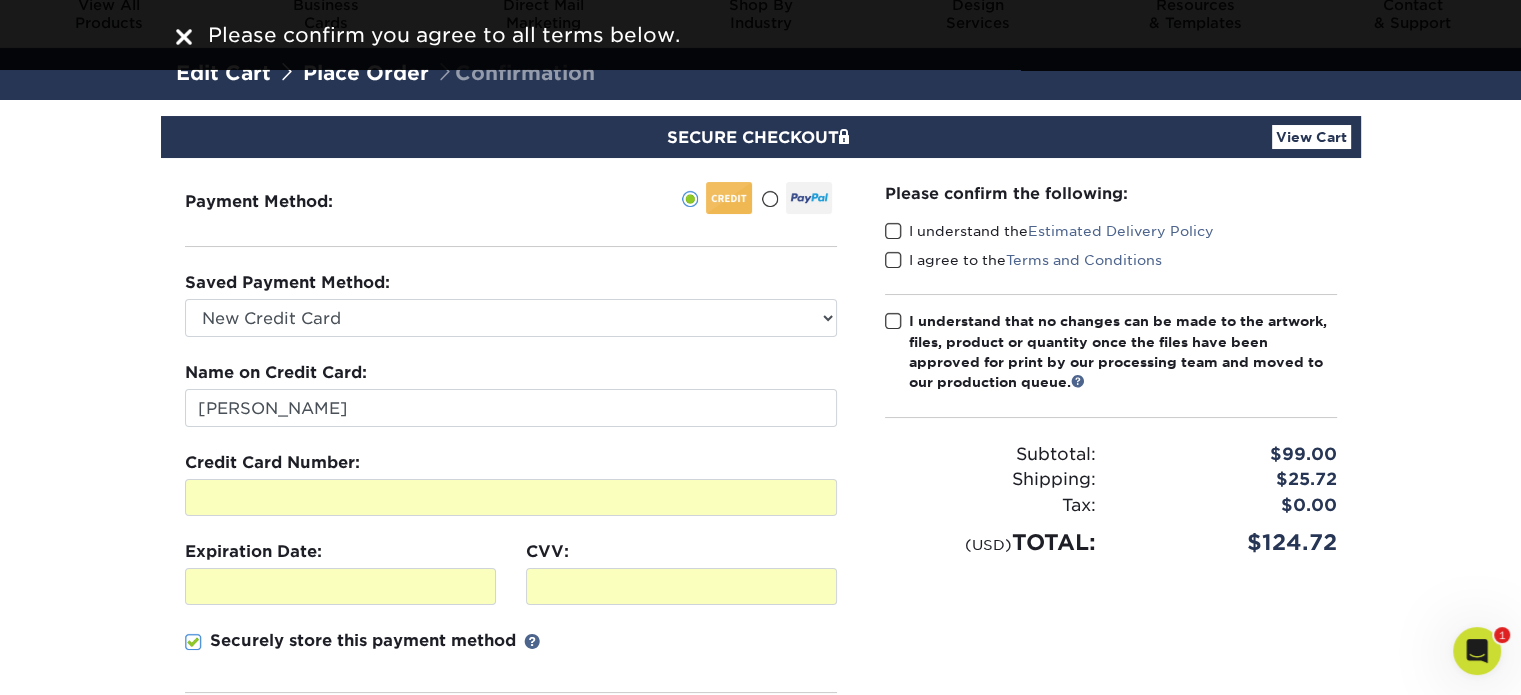 scroll, scrollTop: 79, scrollLeft: 0, axis: vertical 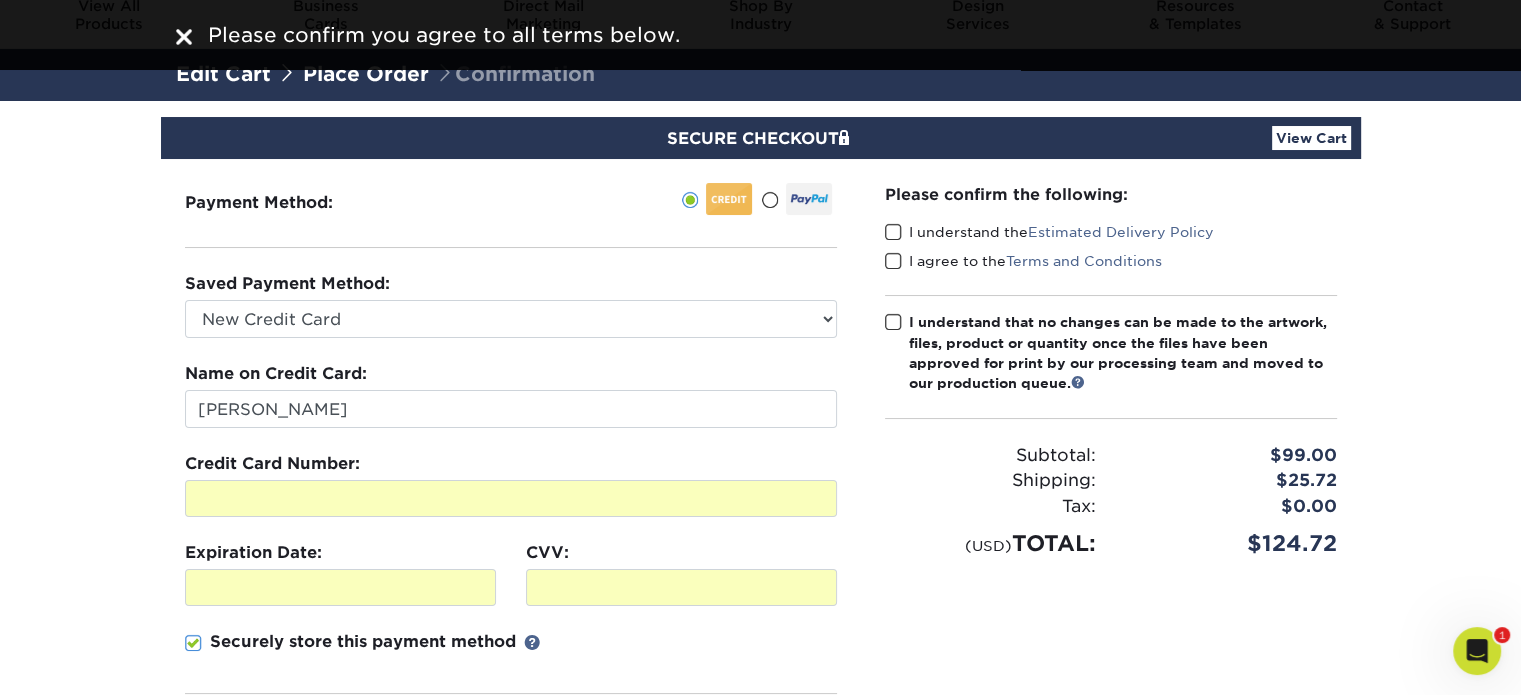 click at bounding box center (893, 232) 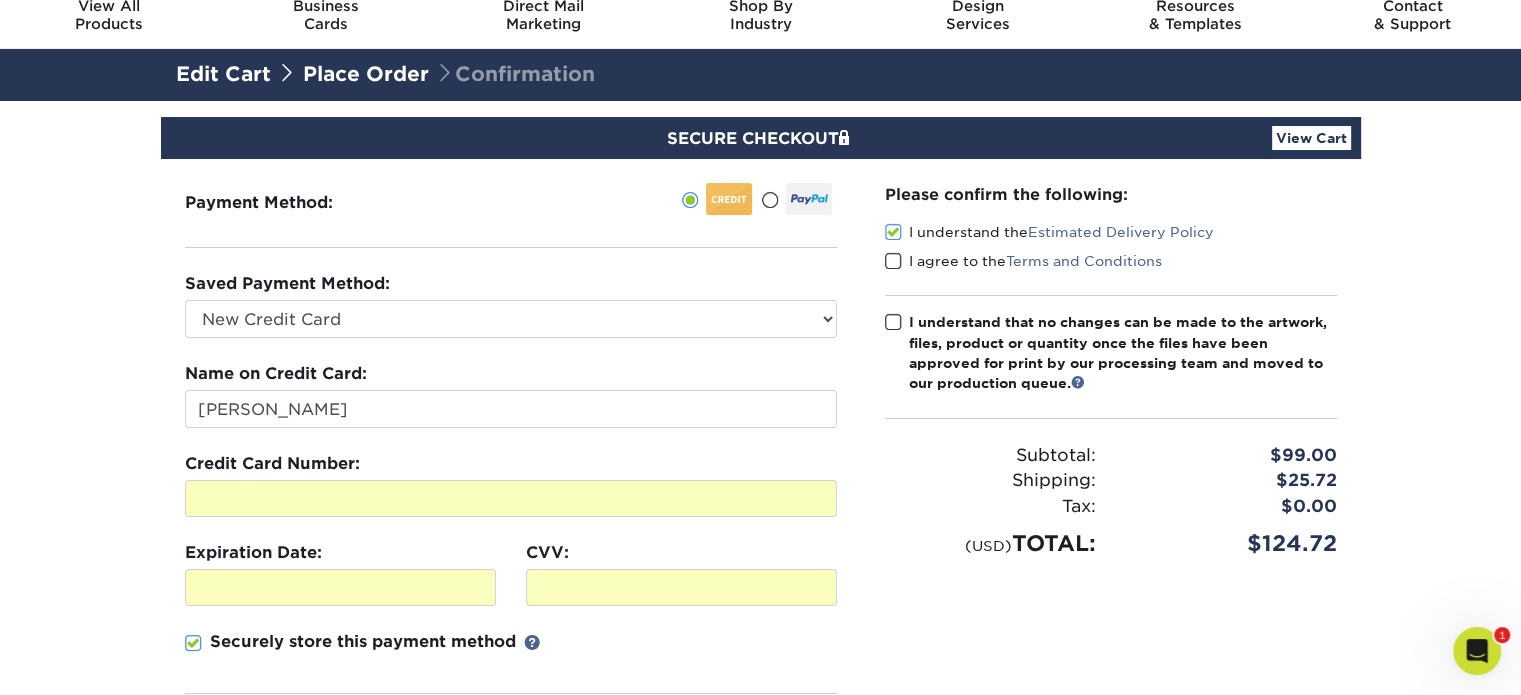 click at bounding box center [893, 261] 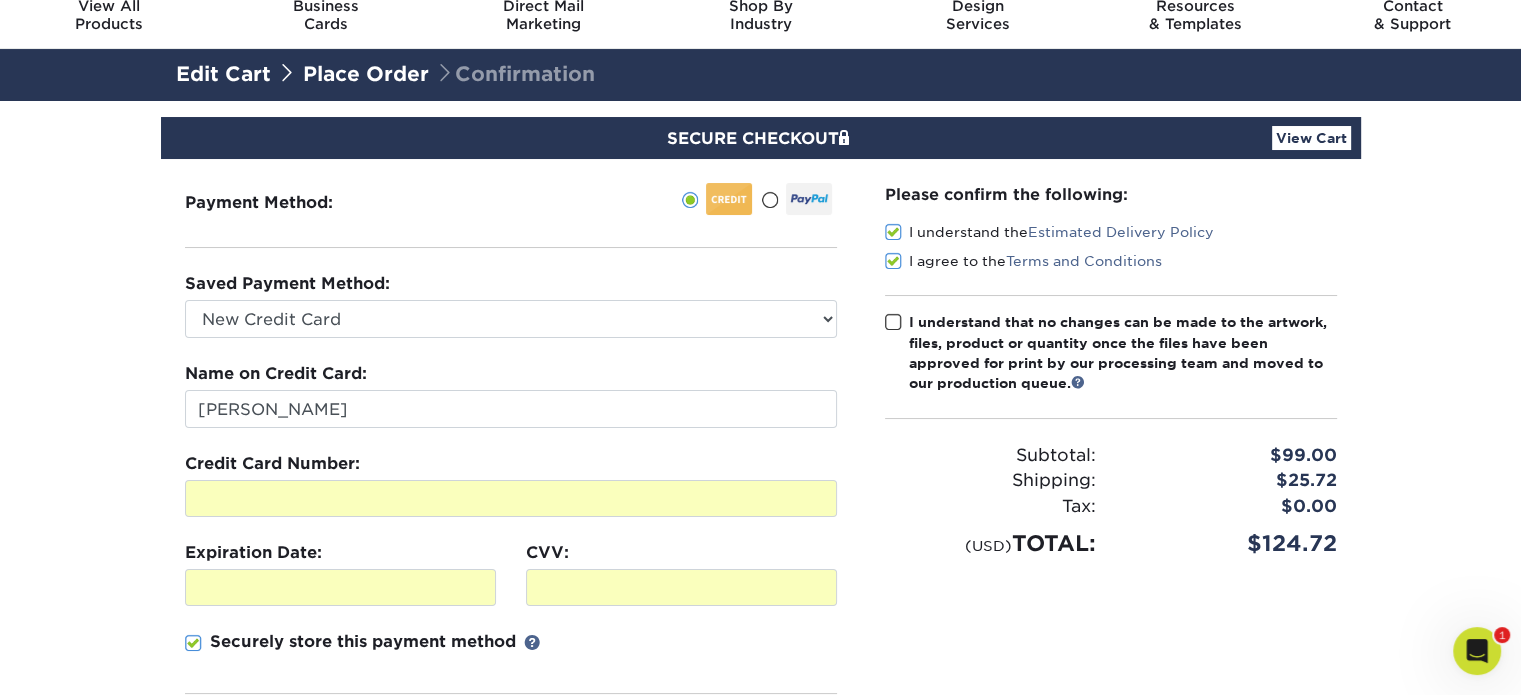 click at bounding box center (893, 322) 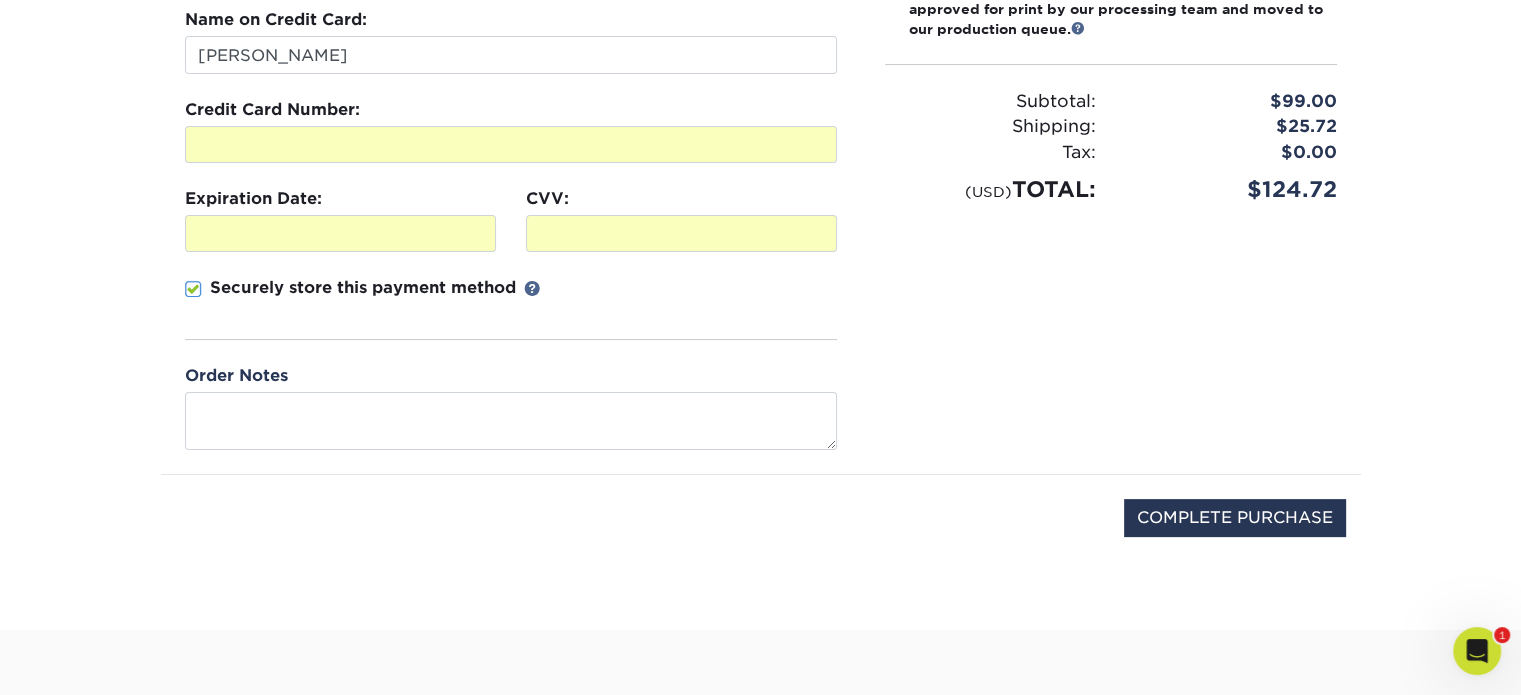 scroll, scrollTop: 435, scrollLeft: 0, axis: vertical 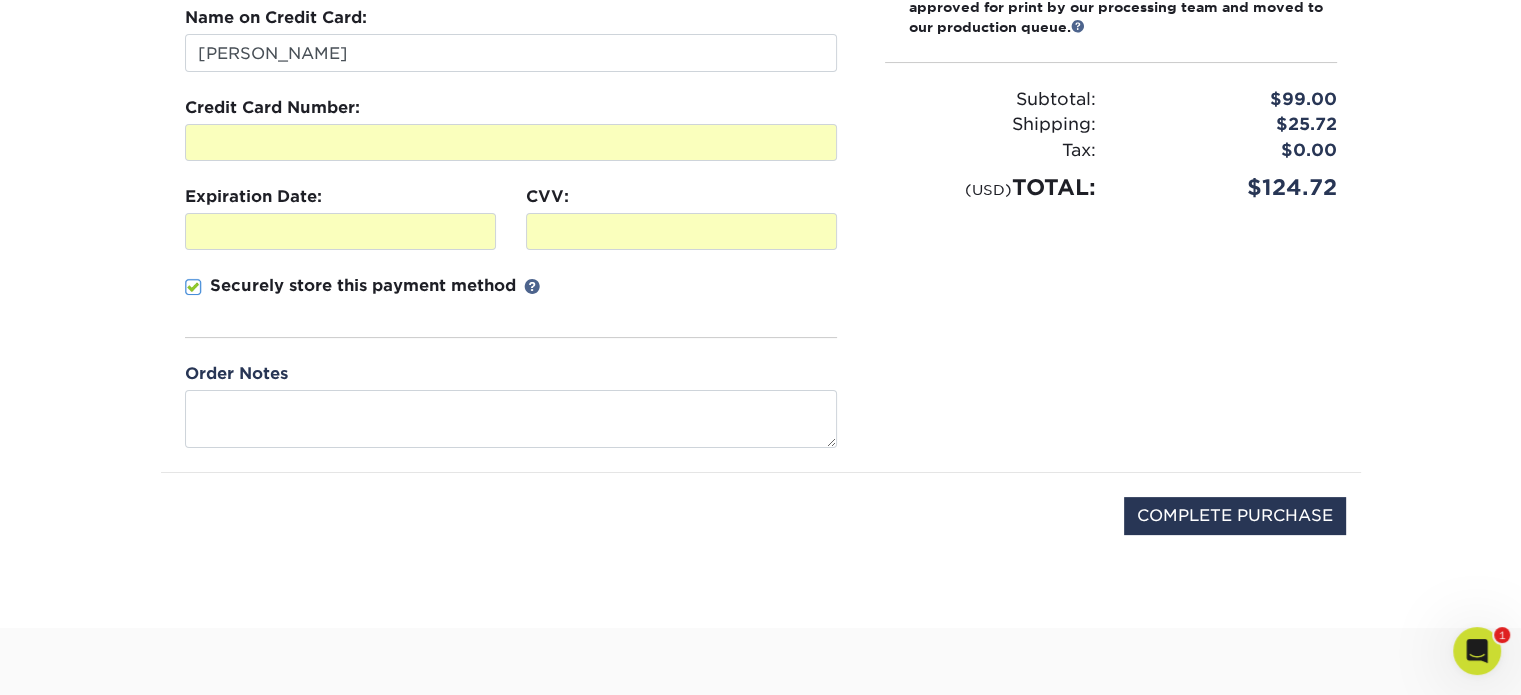 drag, startPoint x: 1337, startPoint y: 187, endPoint x: 1277, endPoint y: 195, distance: 60.530983 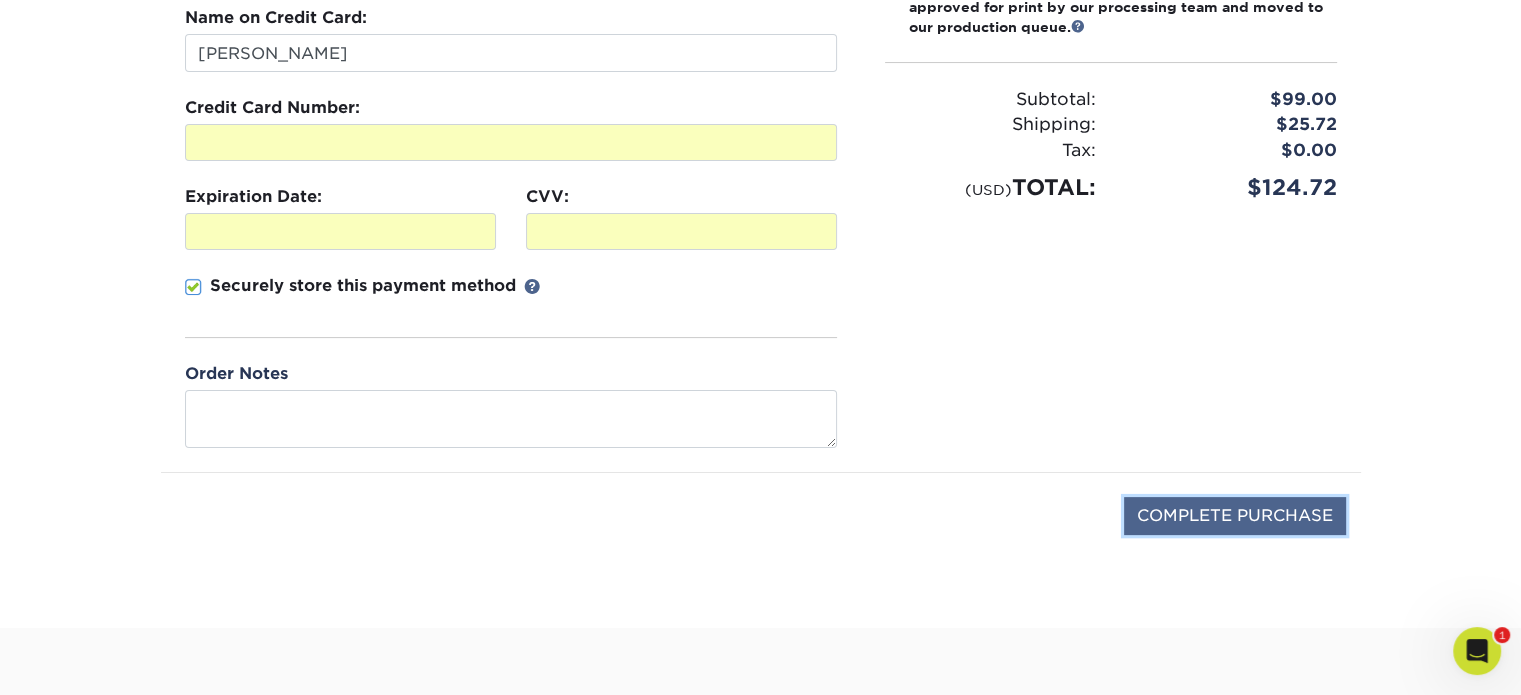 click on "COMPLETE PURCHASE" at bounding box center [1235, 516] 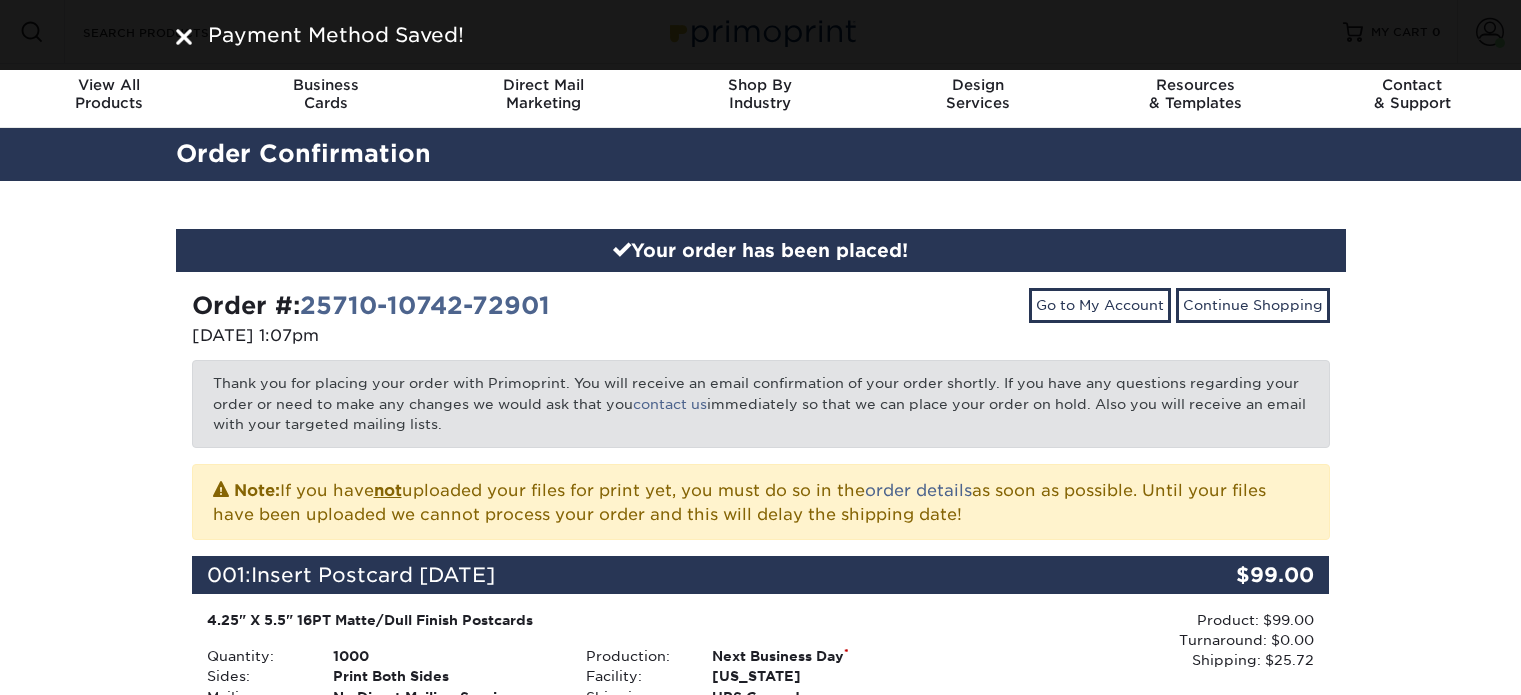 scroll, scrollTop: 0, scrollLeft: 0, axis: both 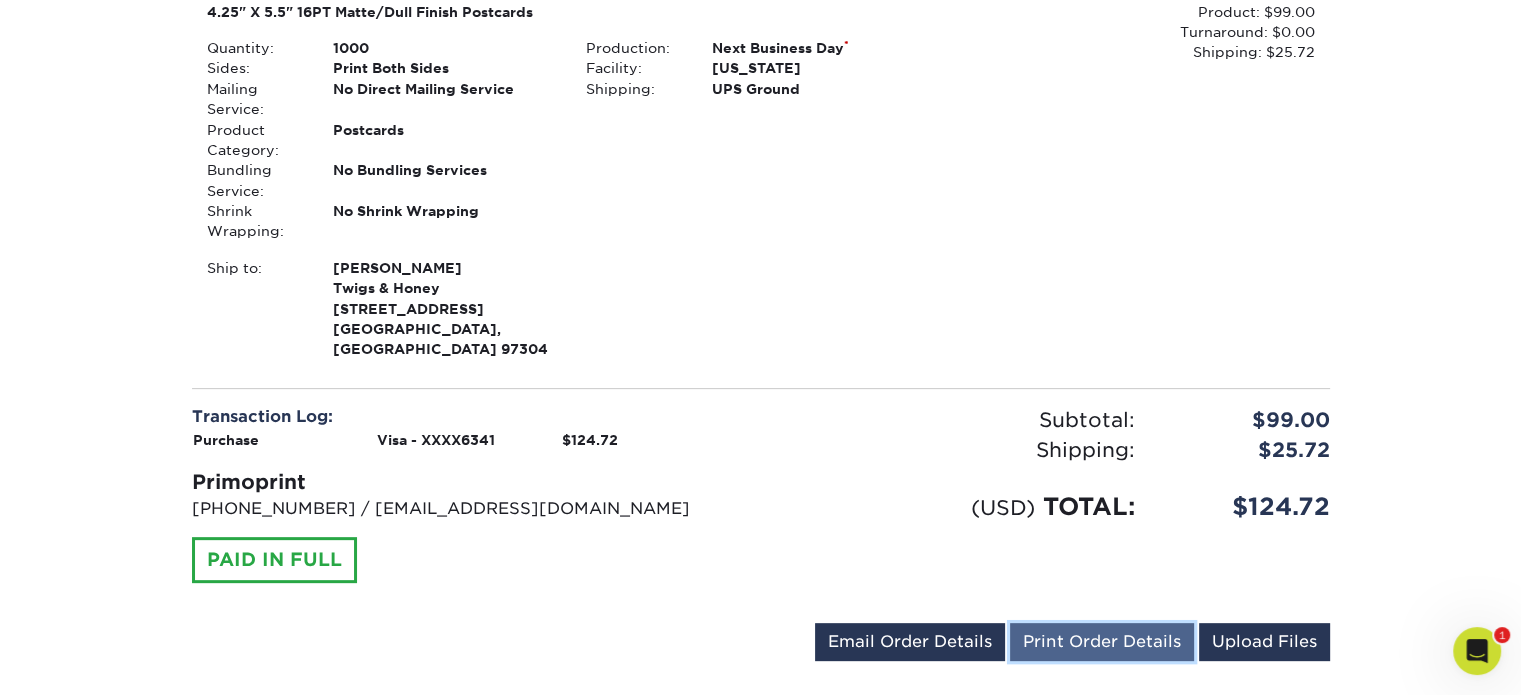 click on "Print Order Details" at bounding box center (1102, 642) 